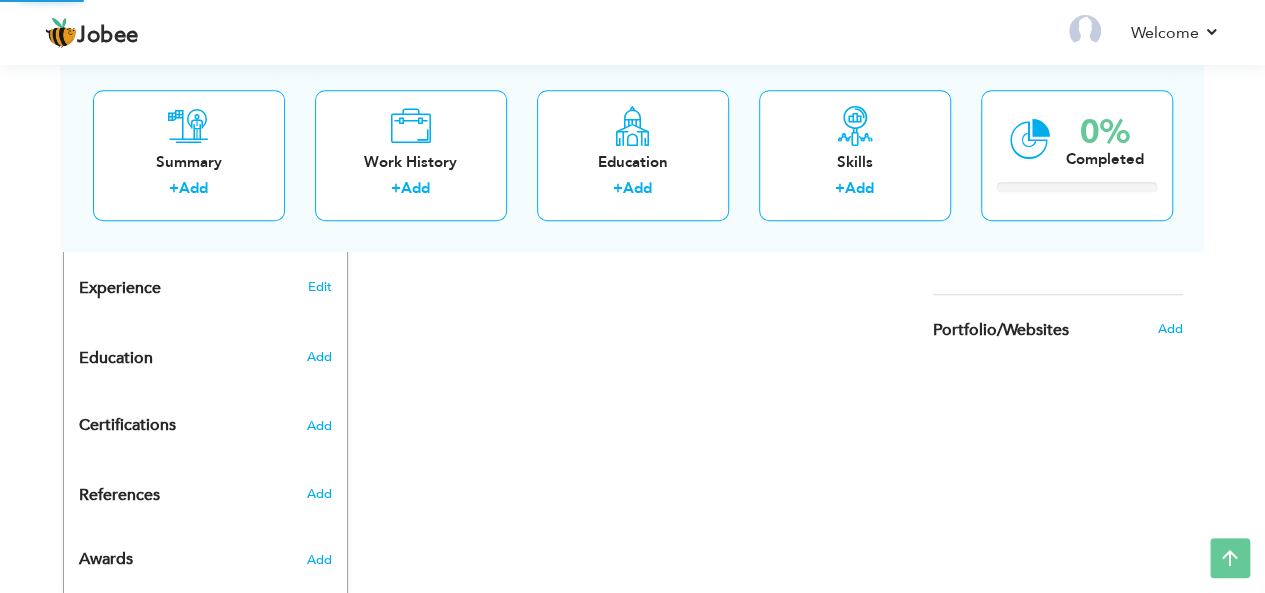scroll, scrollTop: 742, scrollLeft: 0, axis: vertical 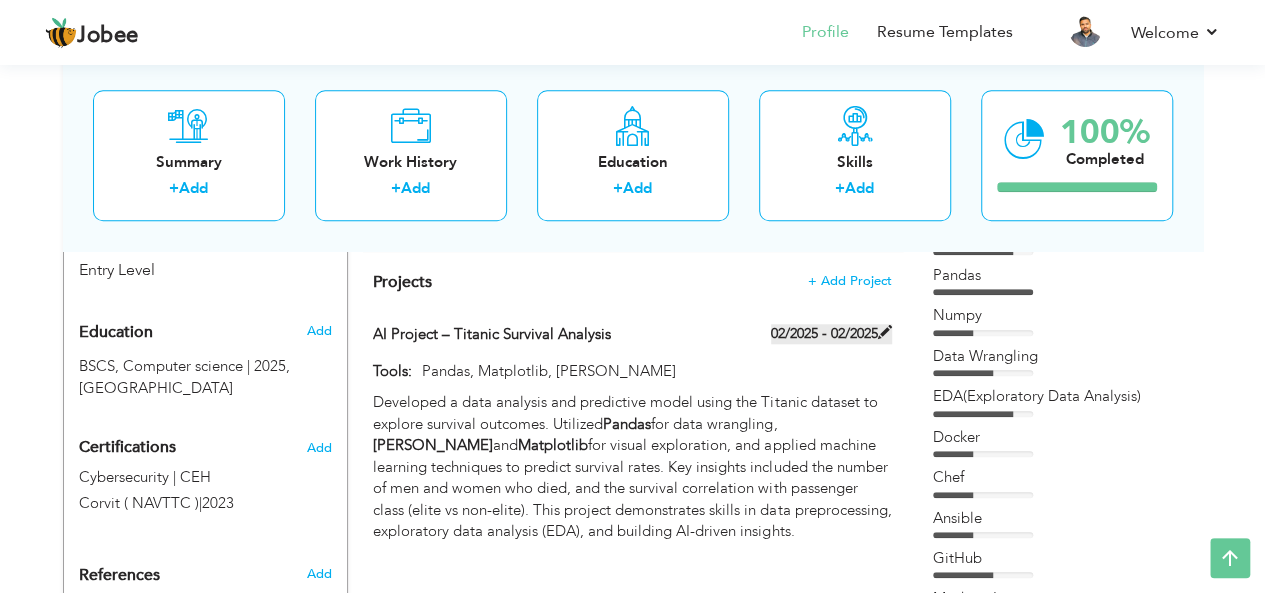 click on "02/2025 -  02/2025" at bounding box center (831, 334) 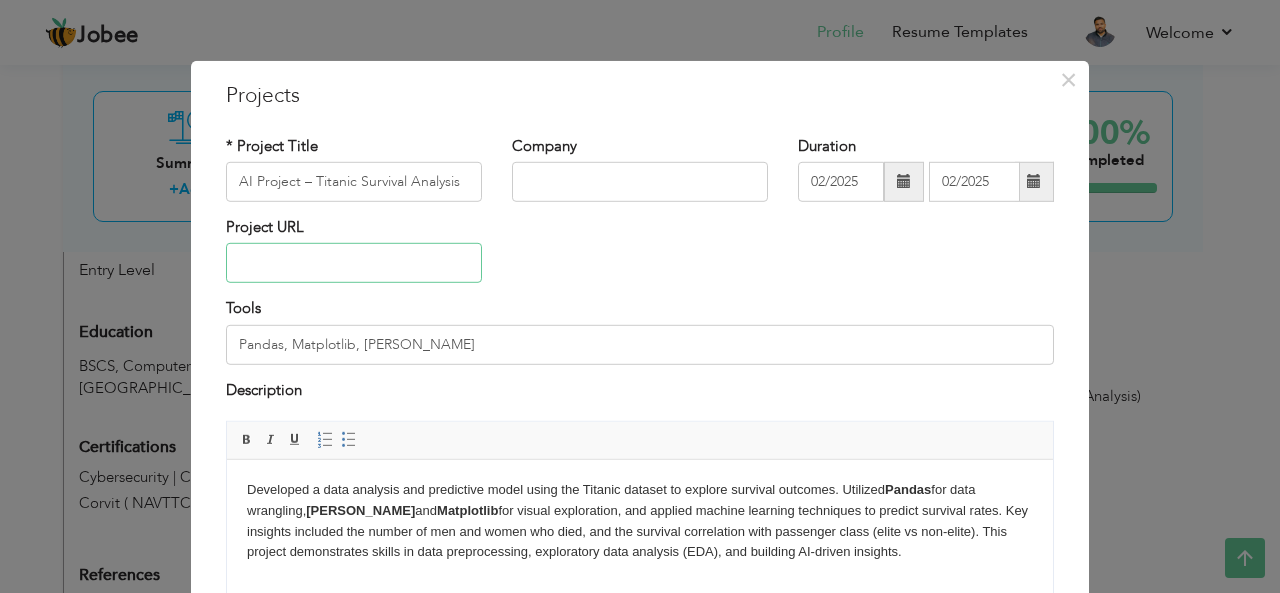 click at bounding box center [354, 263] 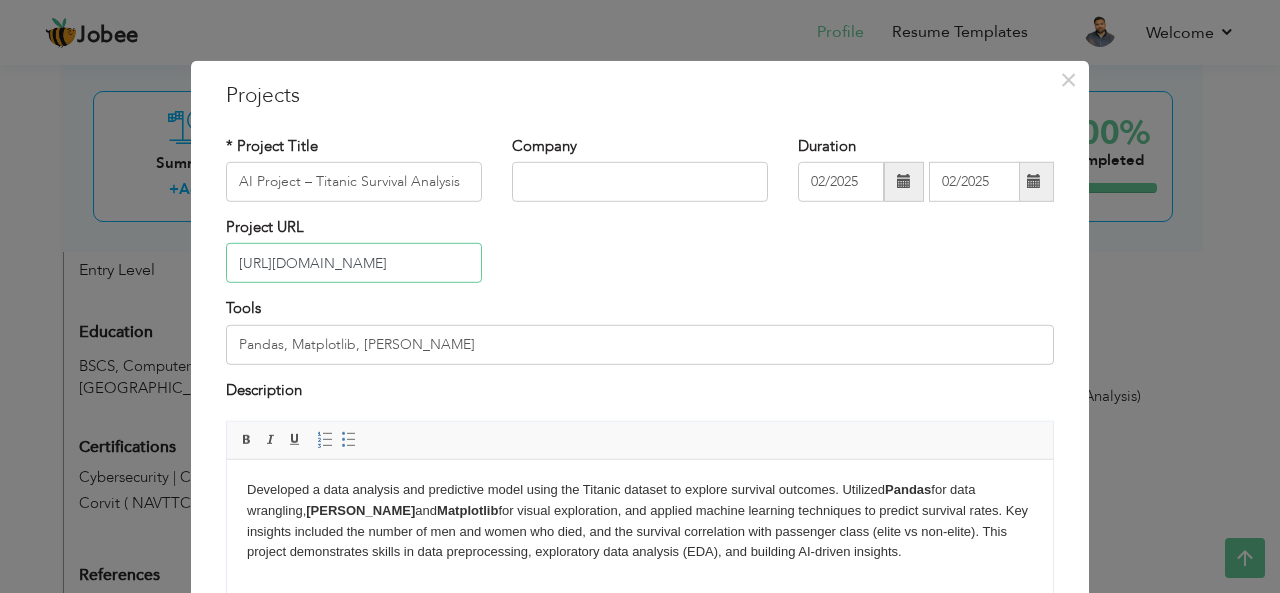 type on "[URL][DOMAIN_NAME]" 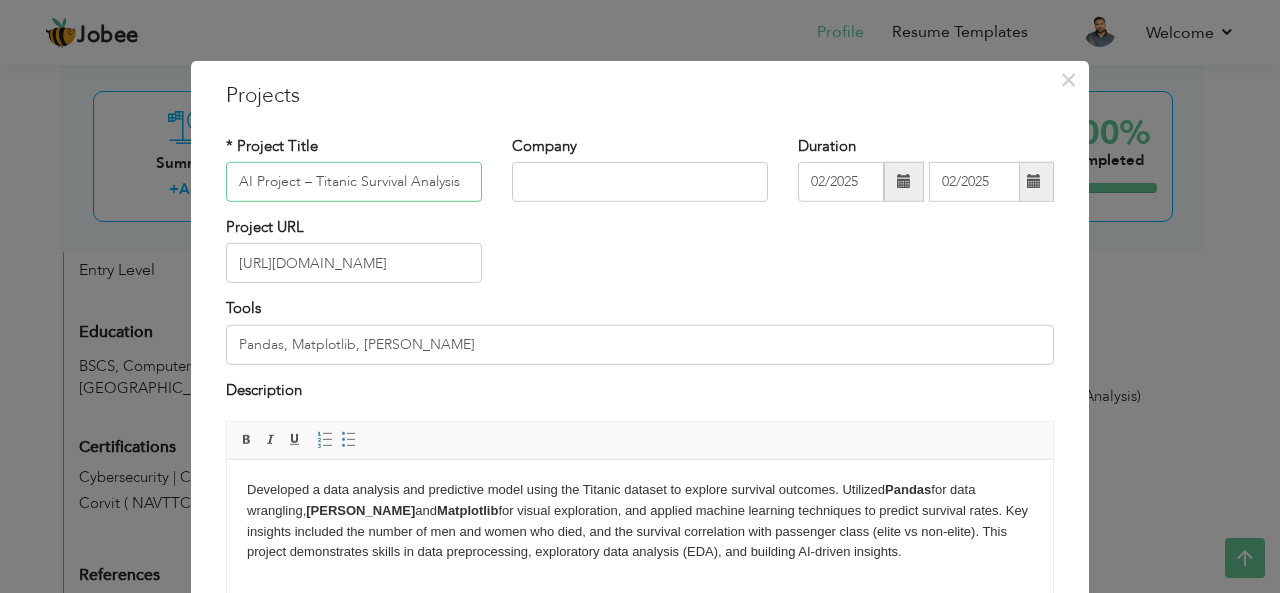 scroll, scrollTop: 0, scrollLeft: 0, axis: both 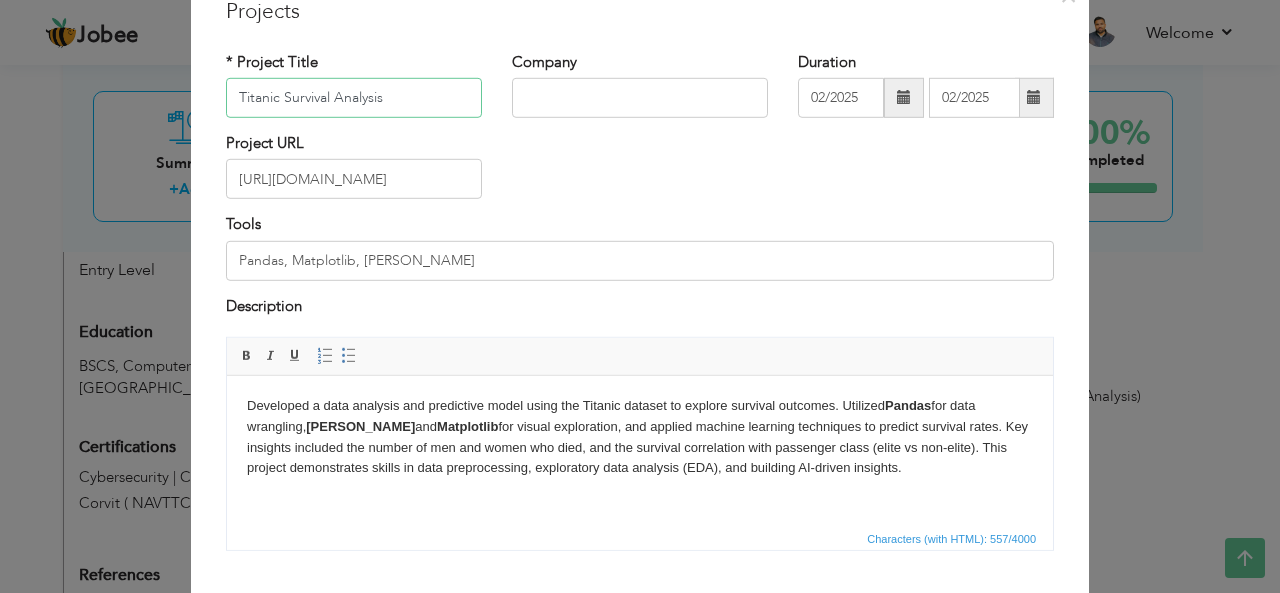 type on "Titanic Survival Analysis" 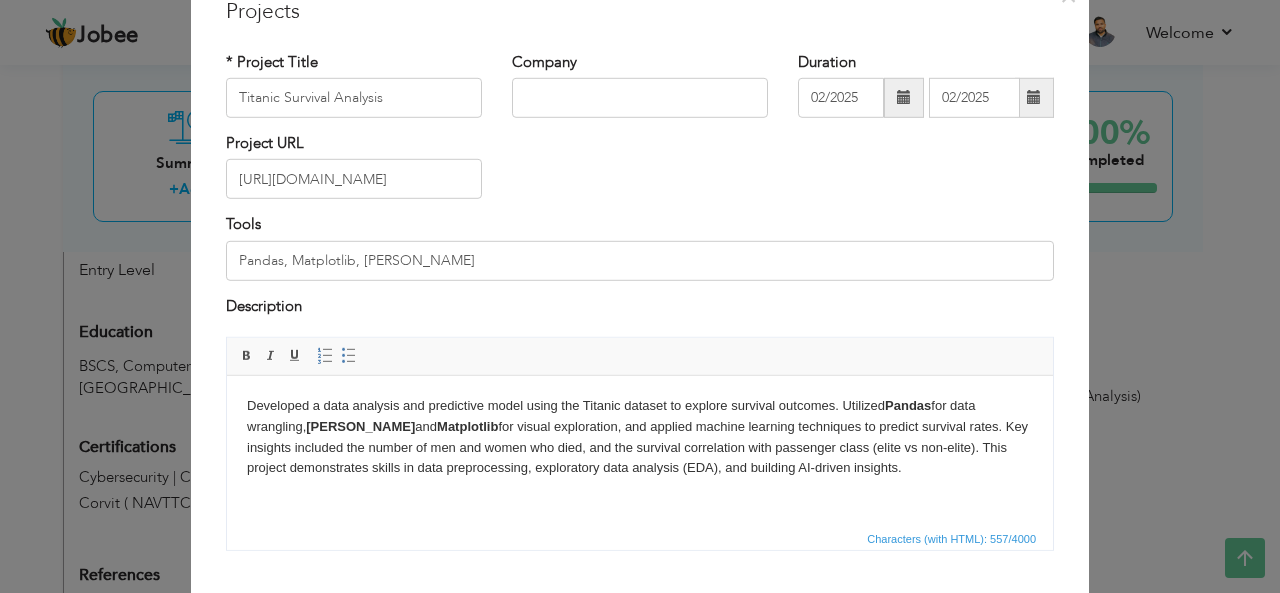 click on "Matplotlib" at bounding box center [467, 426] 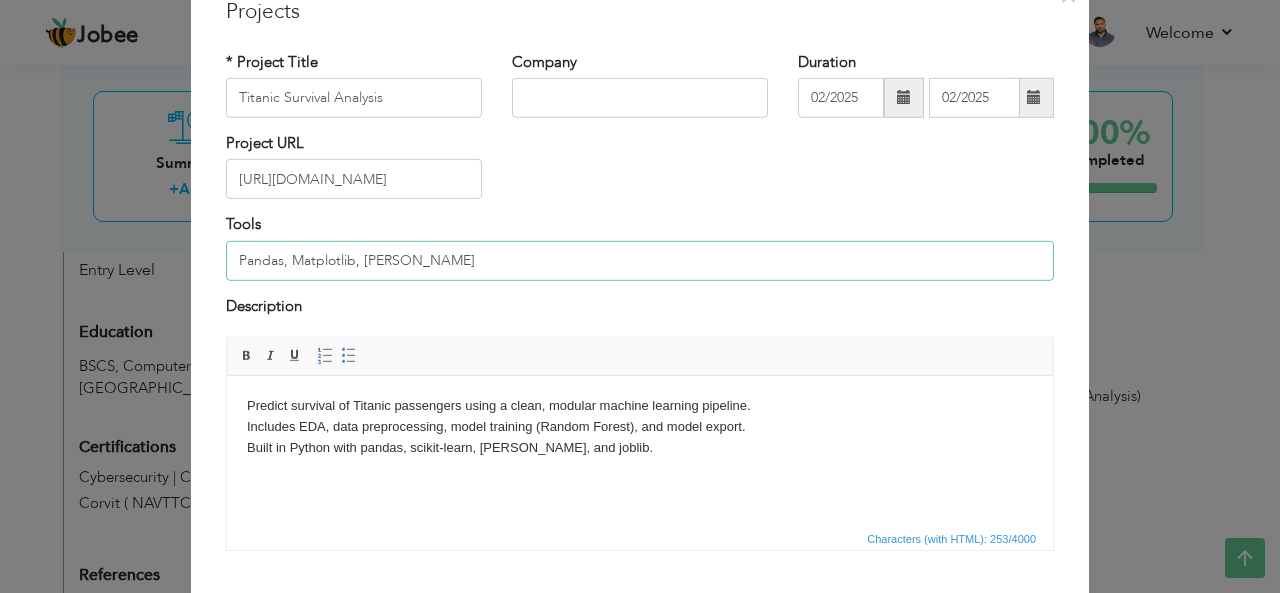 click on "Pandas, Matplotlib, Seaborn" at bounding box center [640, 261] 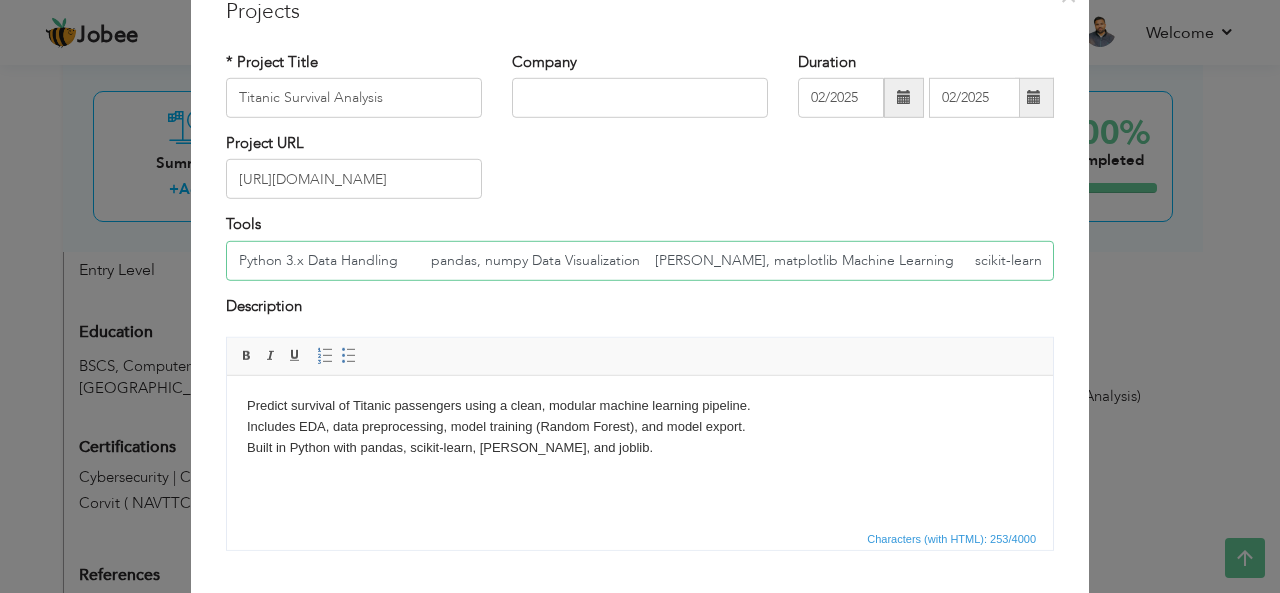 scroll, scrollTop: 0, scrollLeft: 214, axis: horizontal 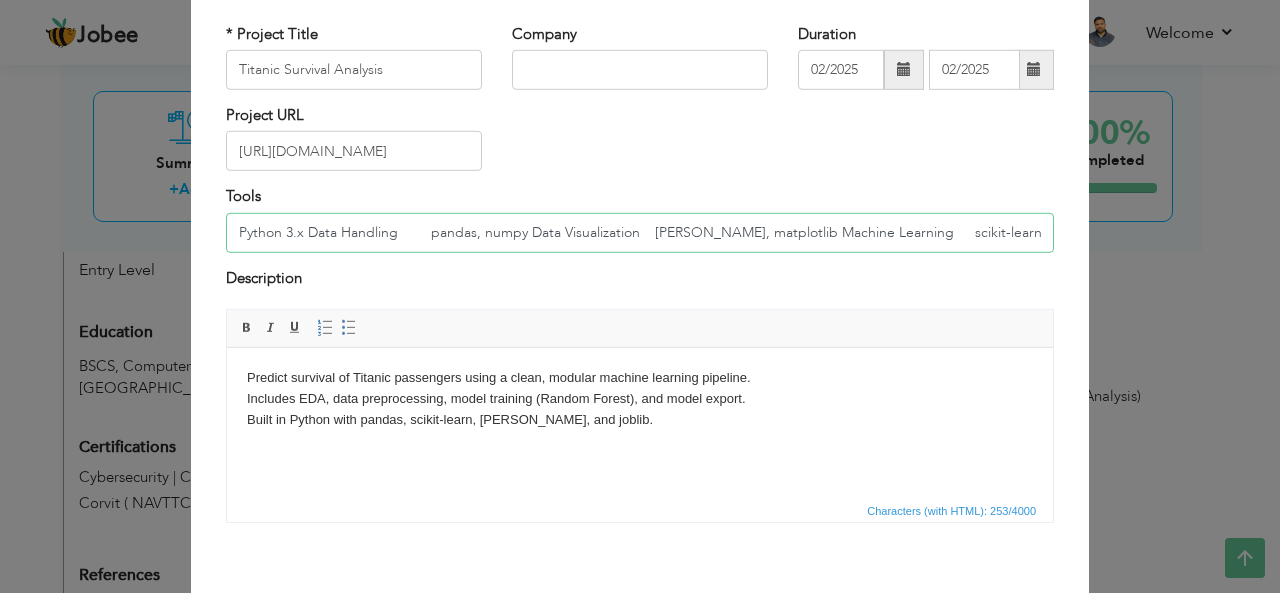 click on "Python 3.x Data Handling	pandas, numpy Data Visualization	seaborn, matplotlib Machine Learning	scikit-learn, RandomForestClassifier Model Export	jobli" at bounding box center (640, 233) 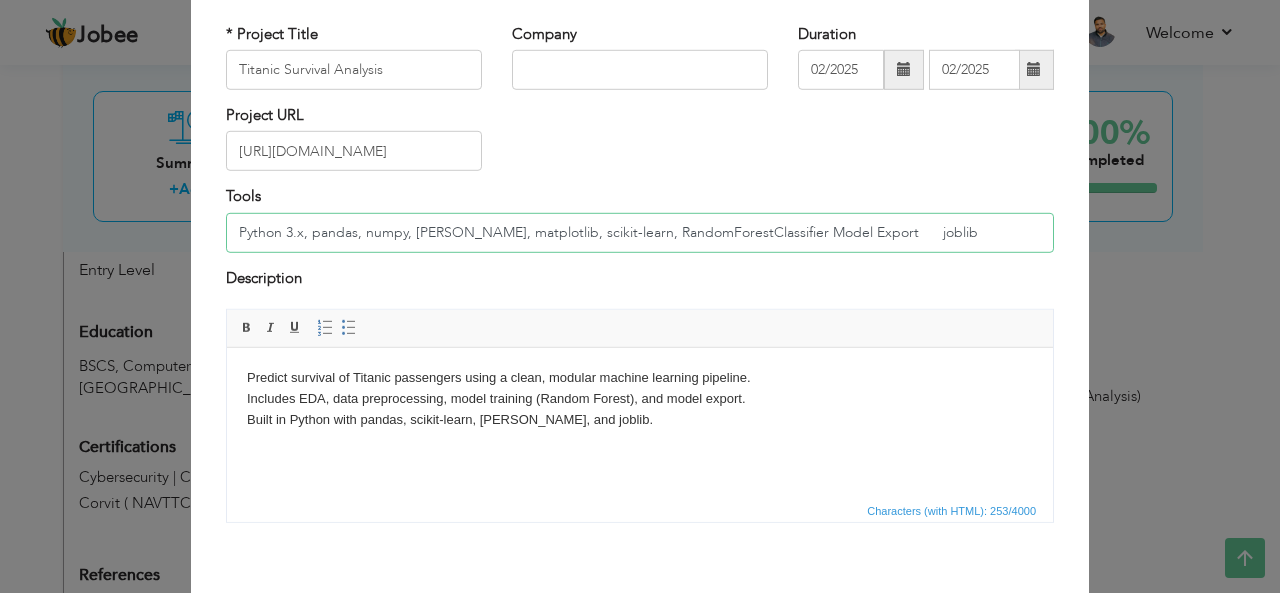 type on "Python 3.x, pandas, numpy, seaborn, matplotlib, scikit-learn, RandomForestClassifier Model Exportjoblib" 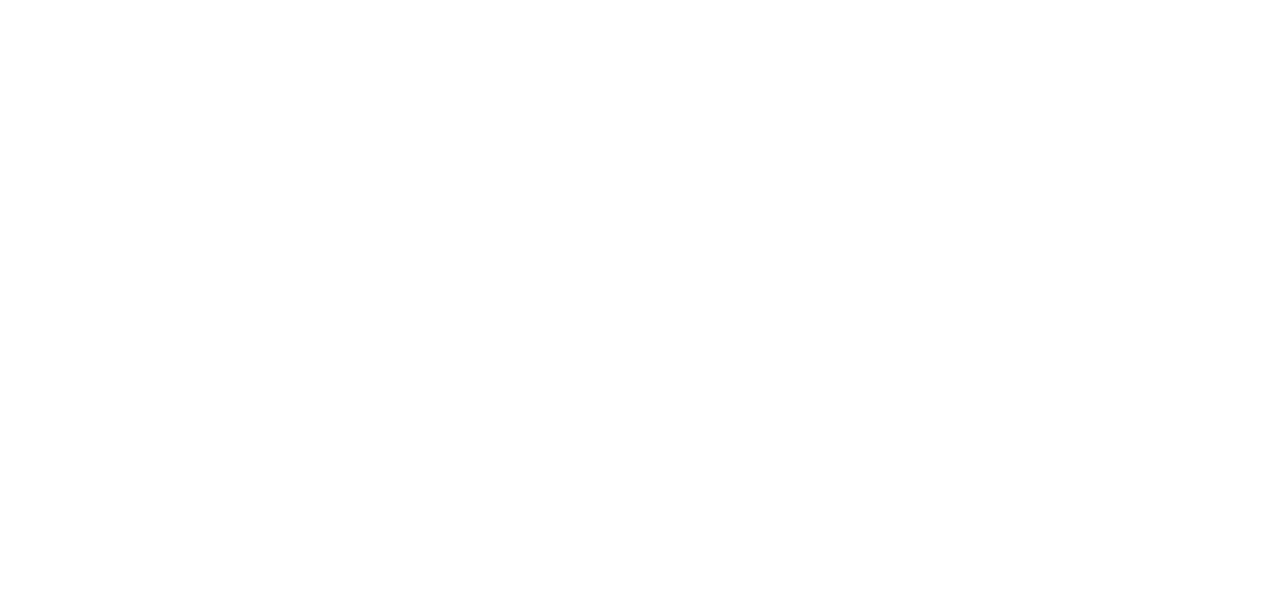 scroll, scrollTop: 0, scrollLeft: 0, axis: both 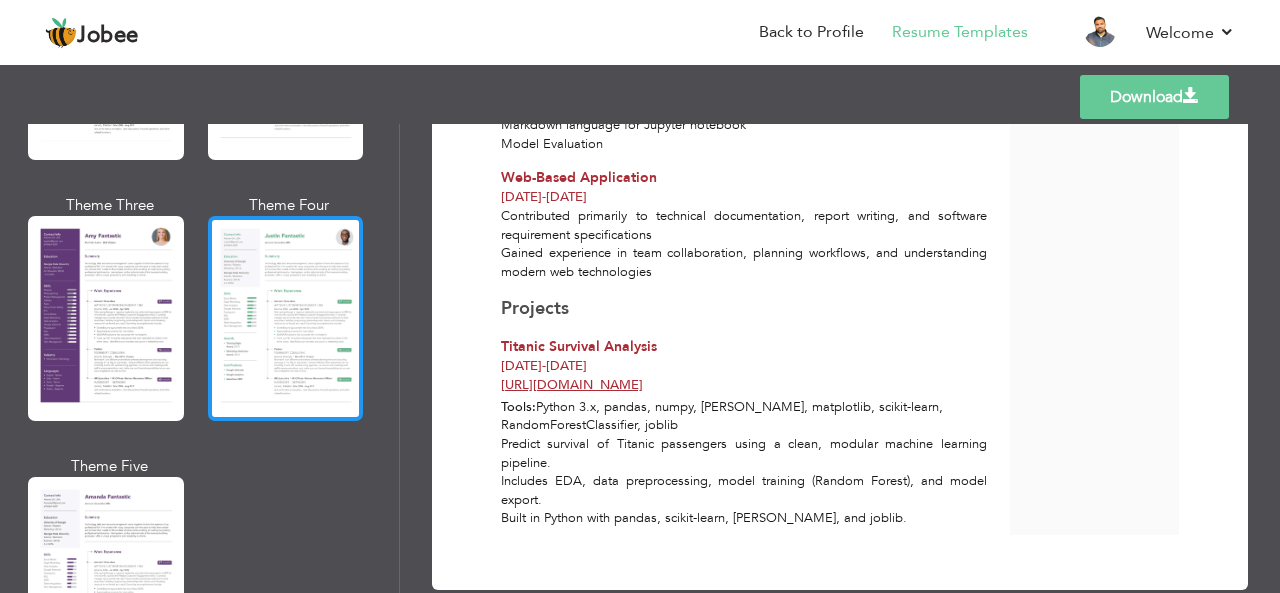 click at bounding box center (286, 318) 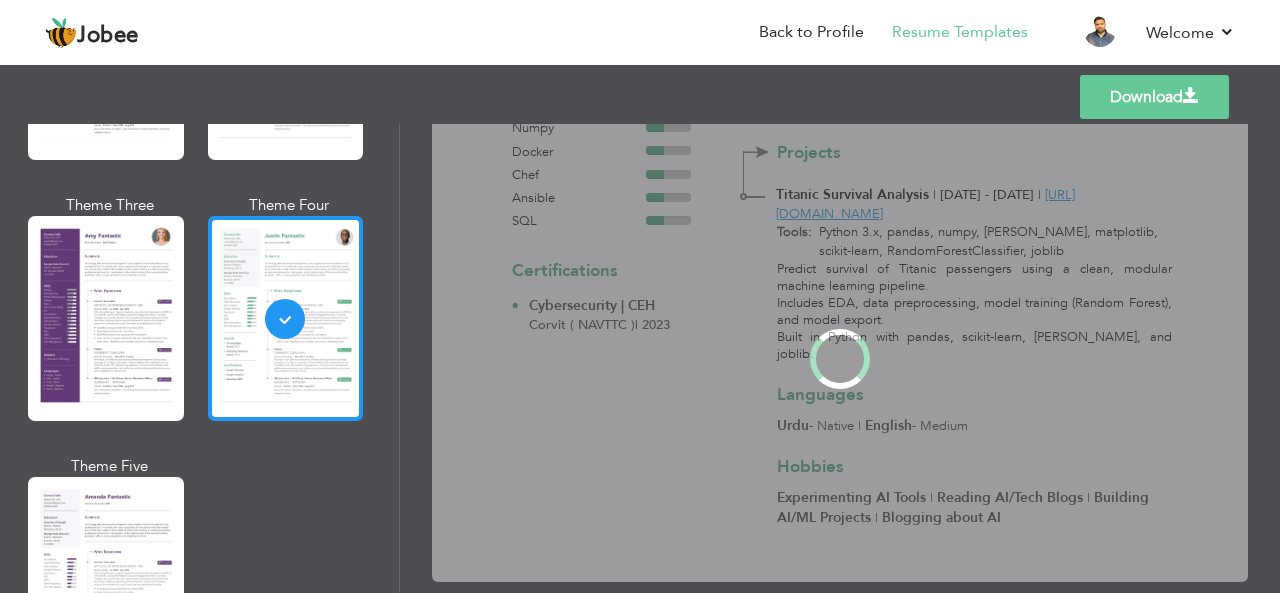 scroll, scrollTop: 0, scrollLeft: 0, axis: both 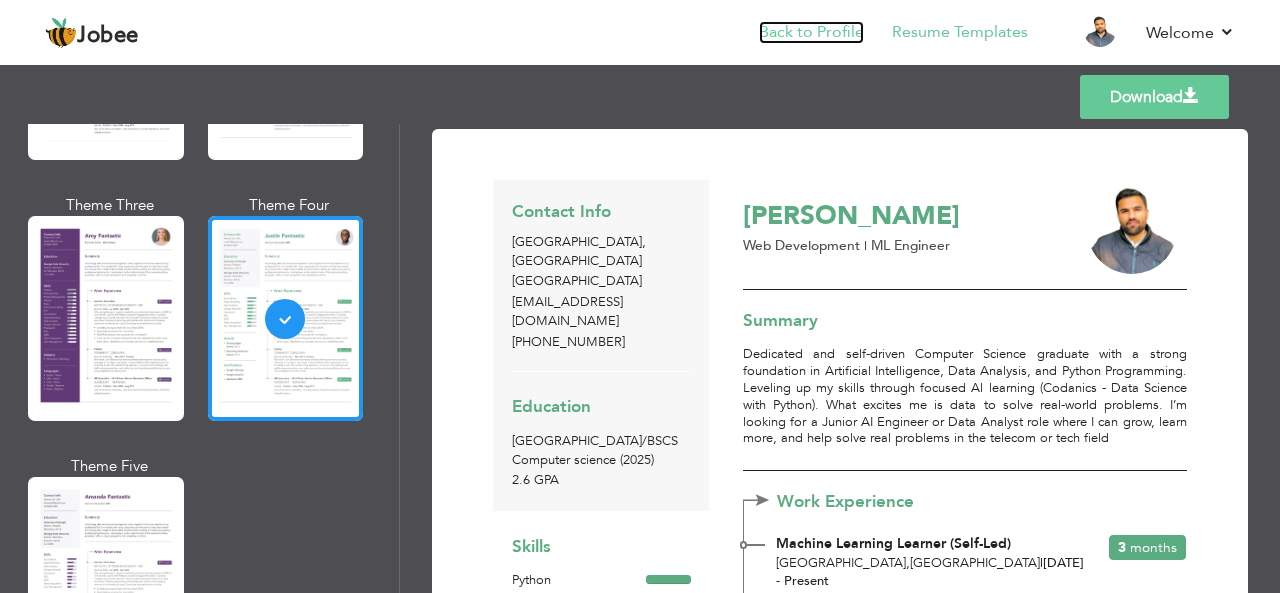 click on "Back to Profile" at bounding box center (811, 32) 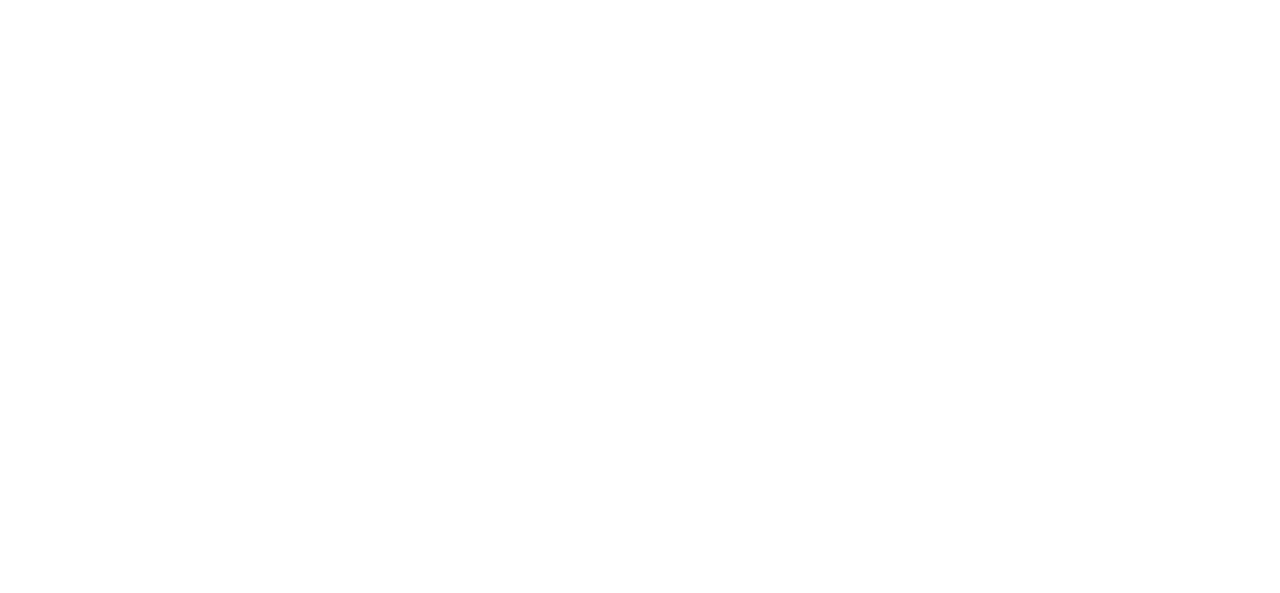 scroll, scrollTop: 0, scrollLeft: 0, axis: both 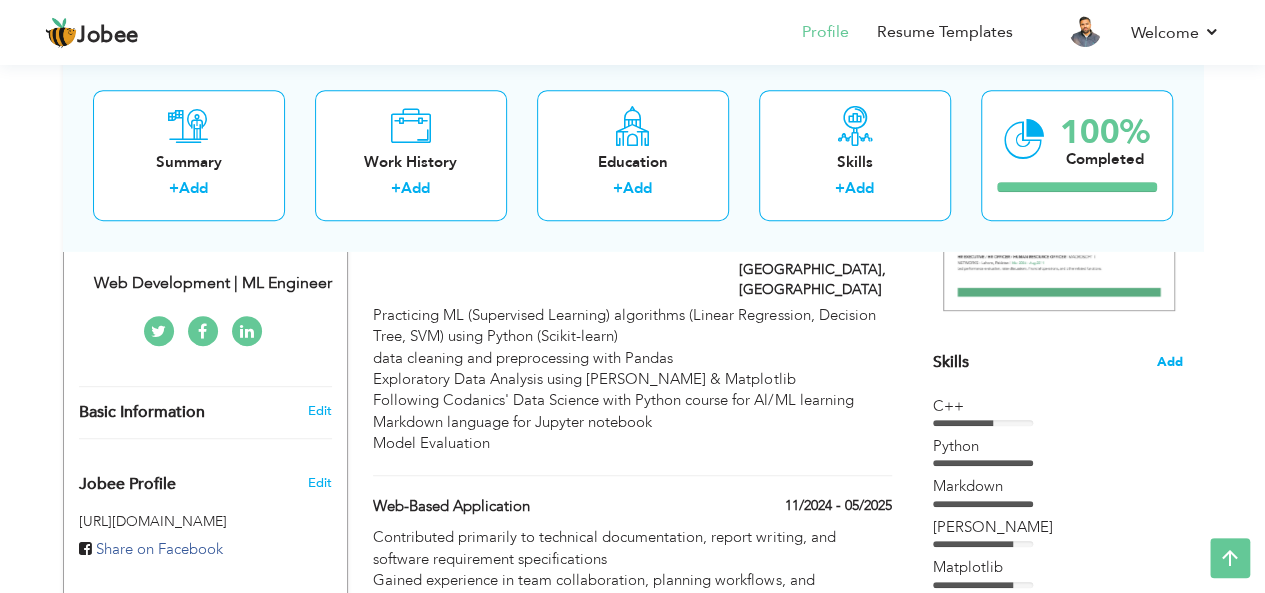 click on "Add" at bounding box center [1170, 362] 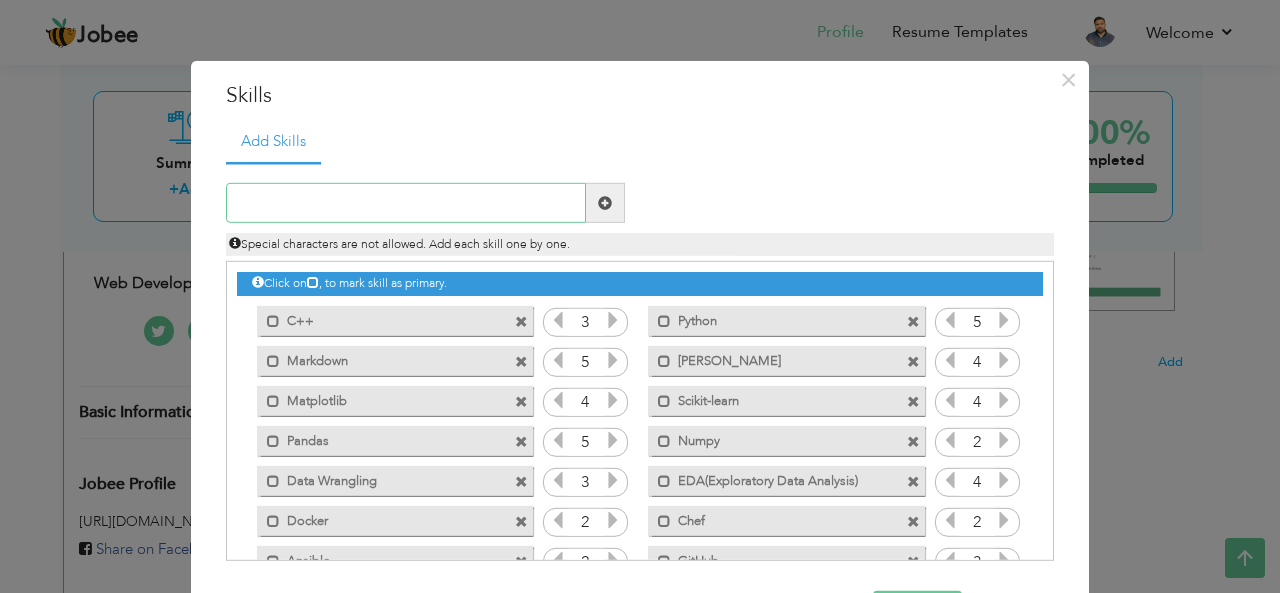scroll, scrollTop: 72, scrollLeft: 0, axis: vertical 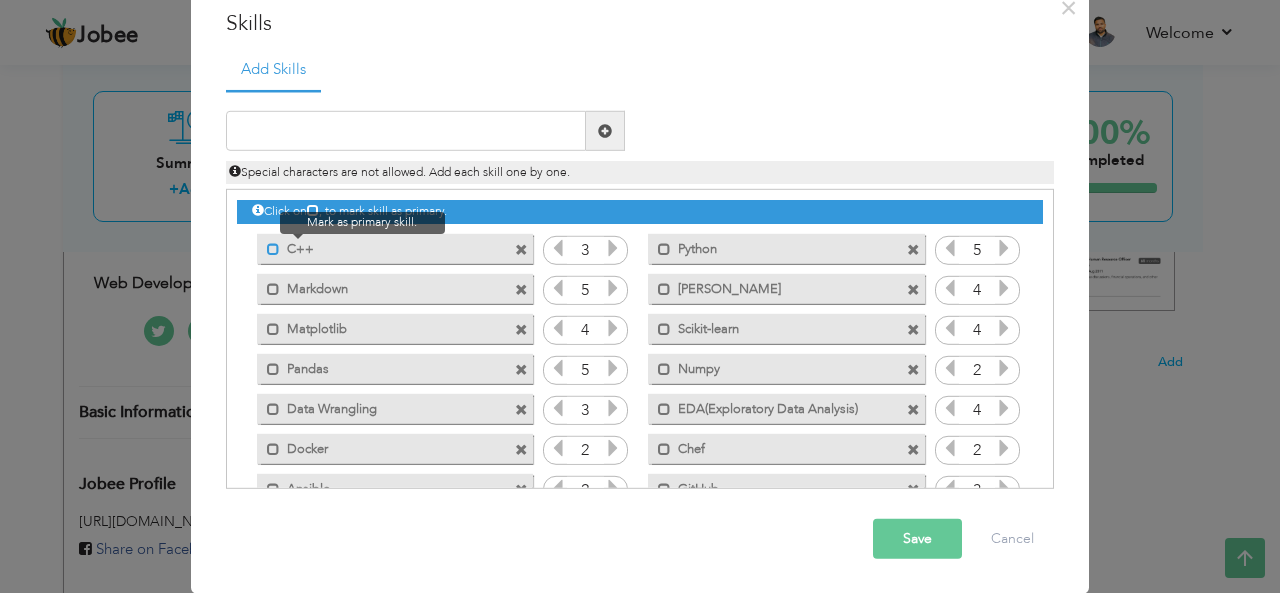 click at bounding box center (273, 248) 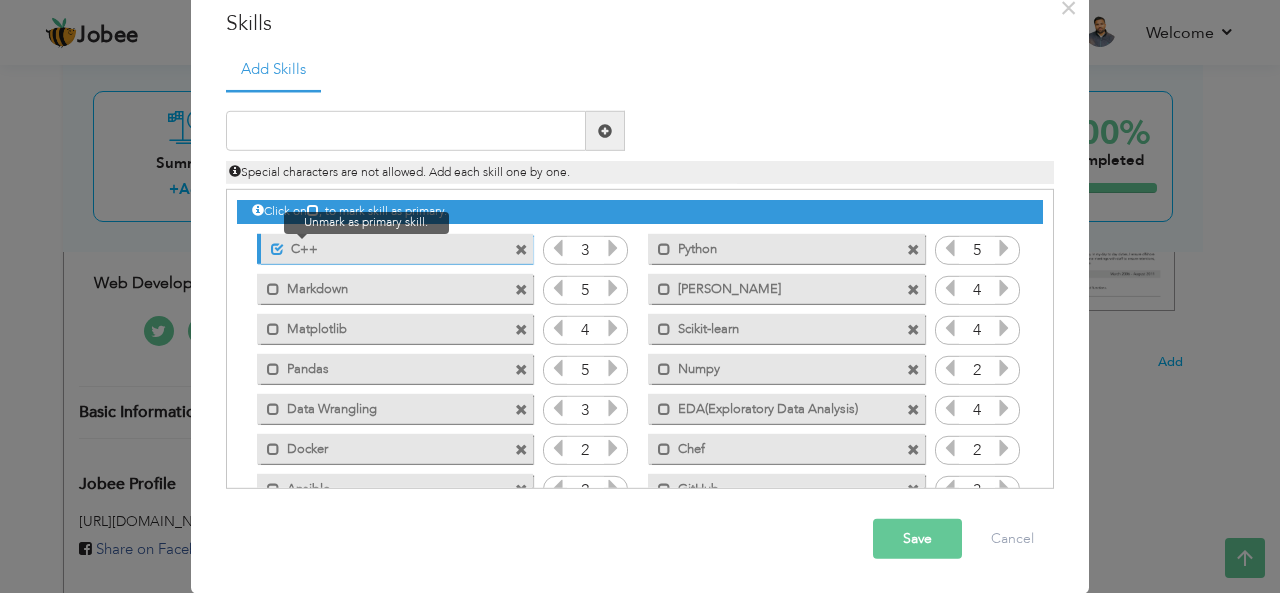 click at bounding box center (277, 248) 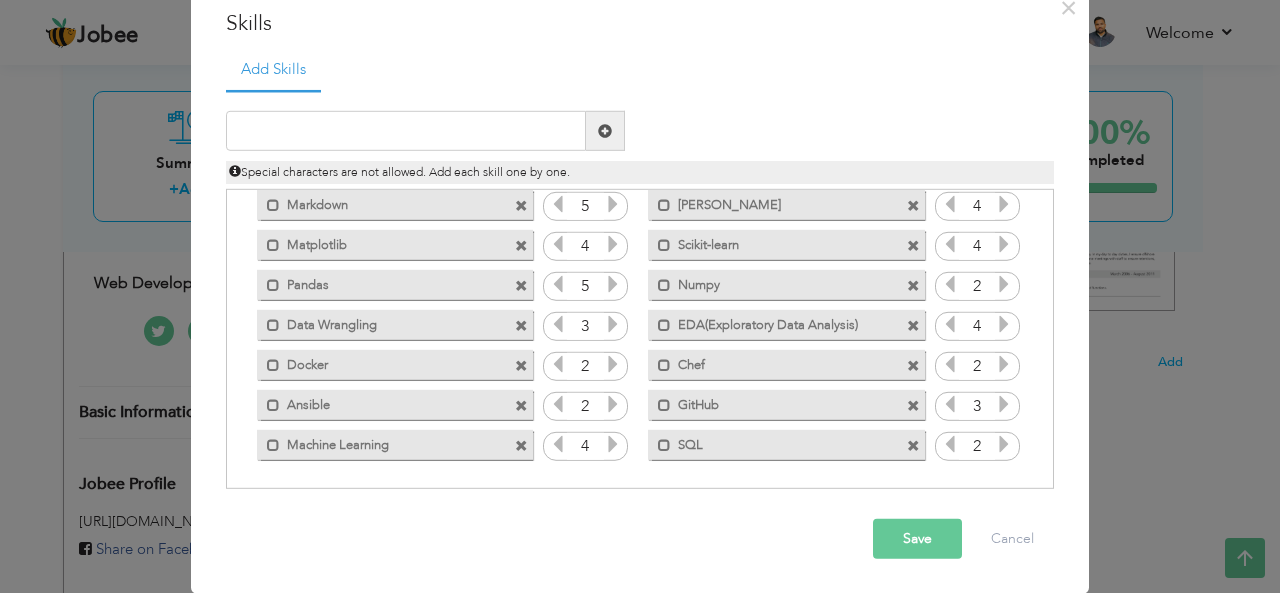 scroll, scrollTop: 84, scrollLeft: 0, axis: vertical 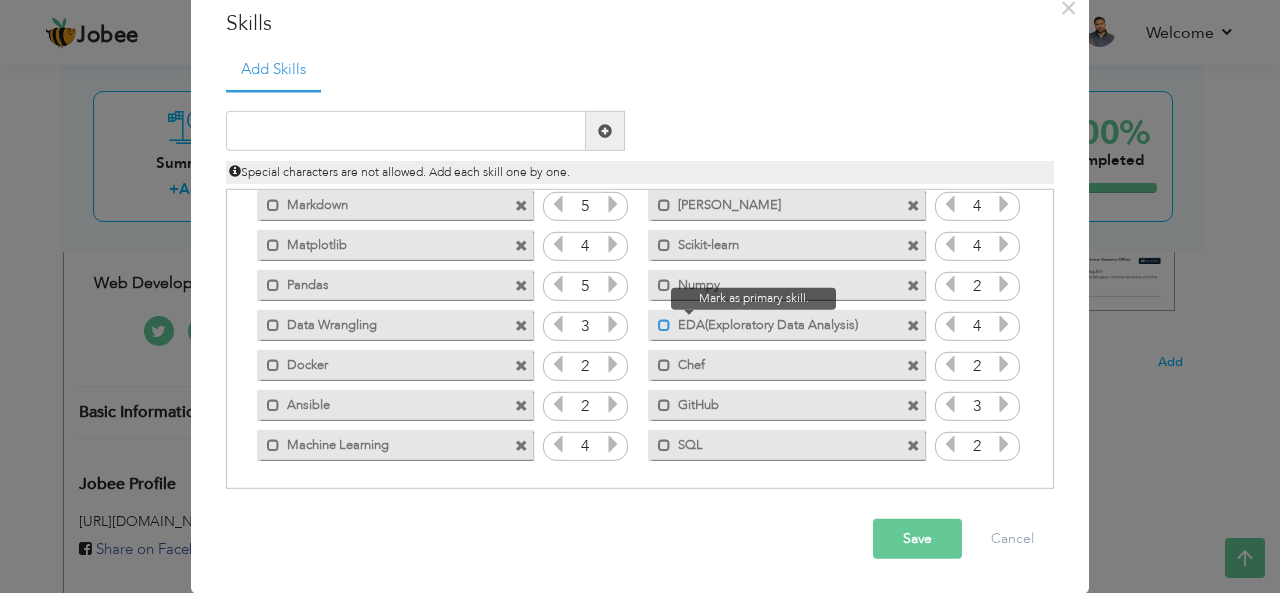 click at bounding box center (664, 324) 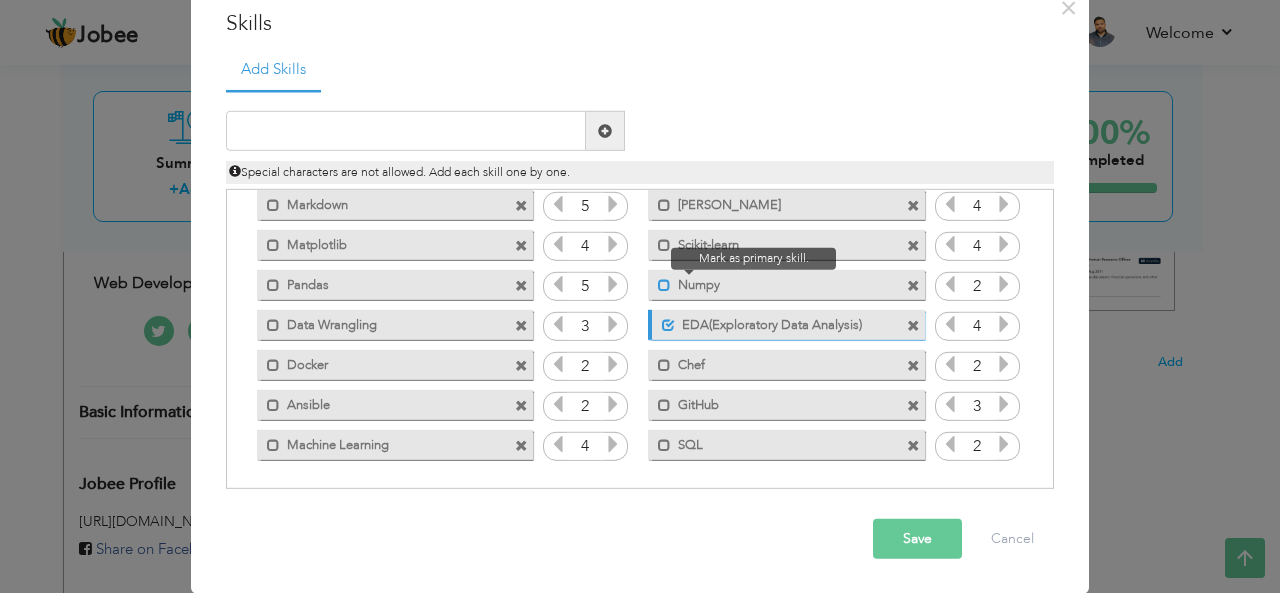 click at bounding box center (664, 284) 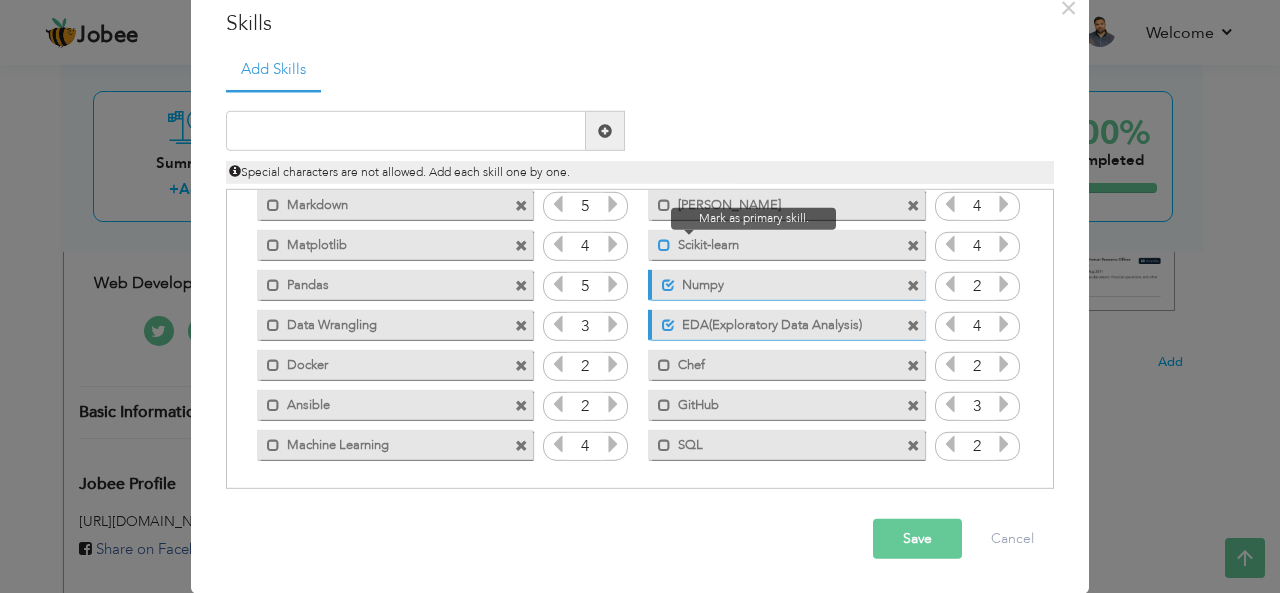 click at bounding box center [664, 244] 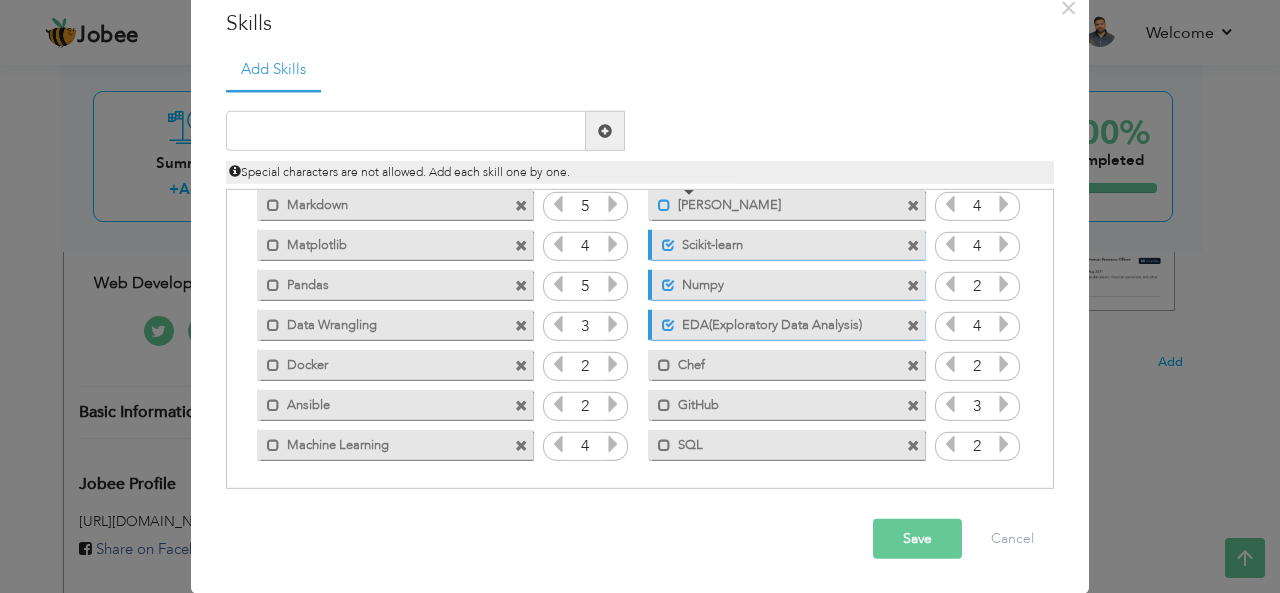 click at bounding box center (664, 204) 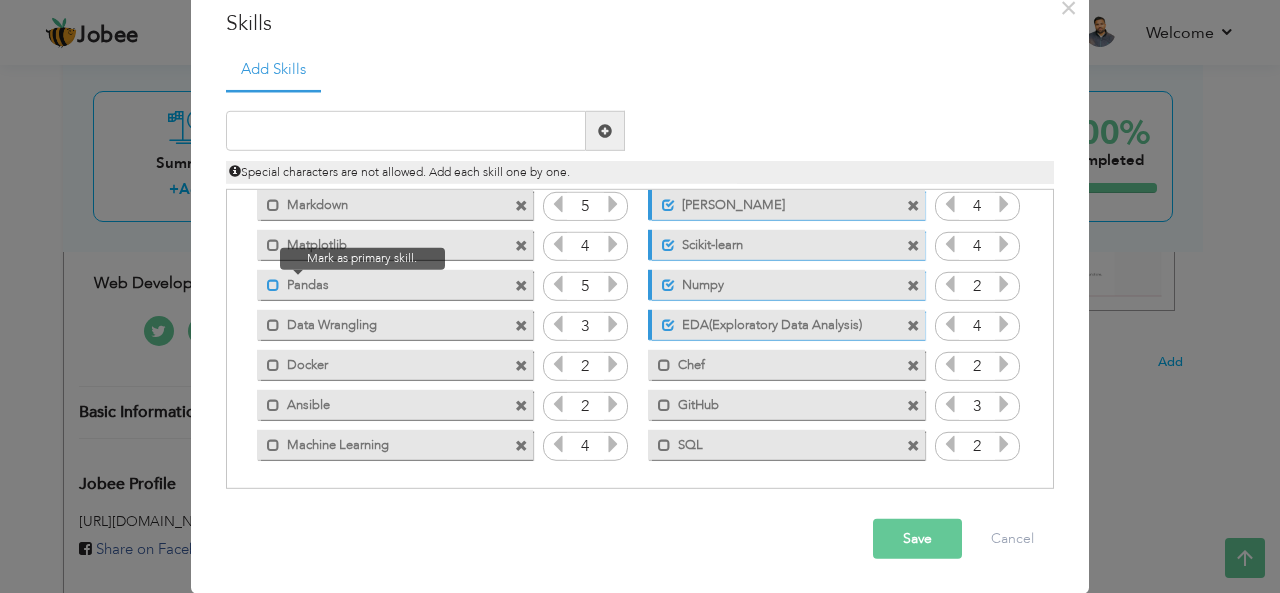 click at bounding box center [273, 284] 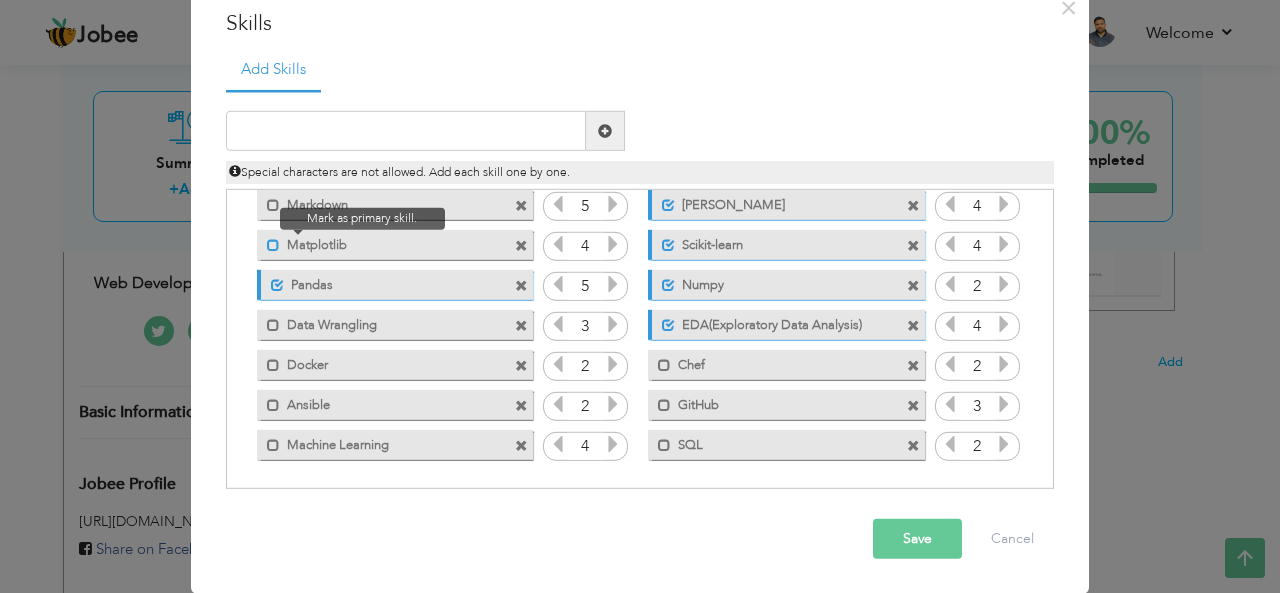 click at bounding box center [273, 244] 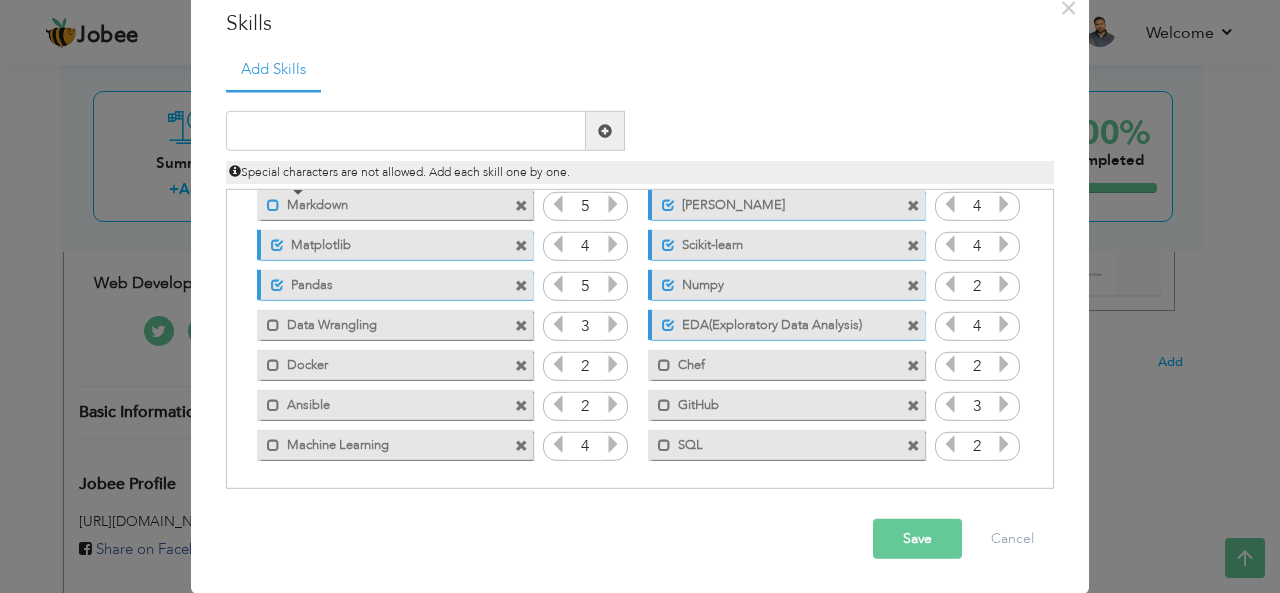click at bounding box center (273, 204) 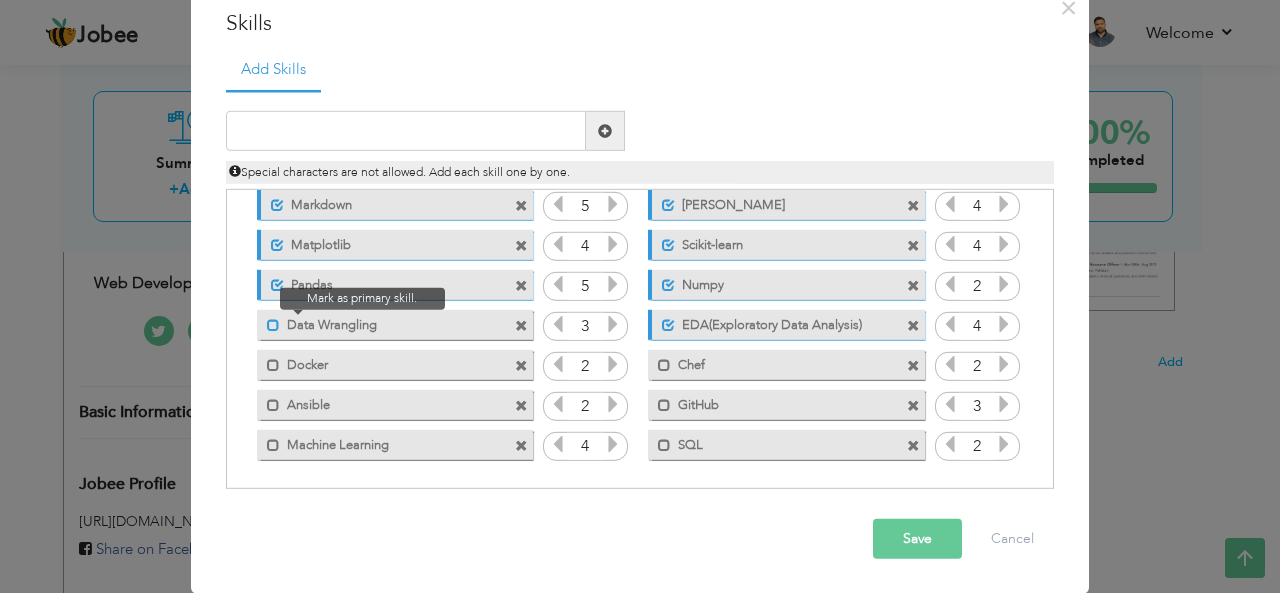 click at bounding box center (273, 324) 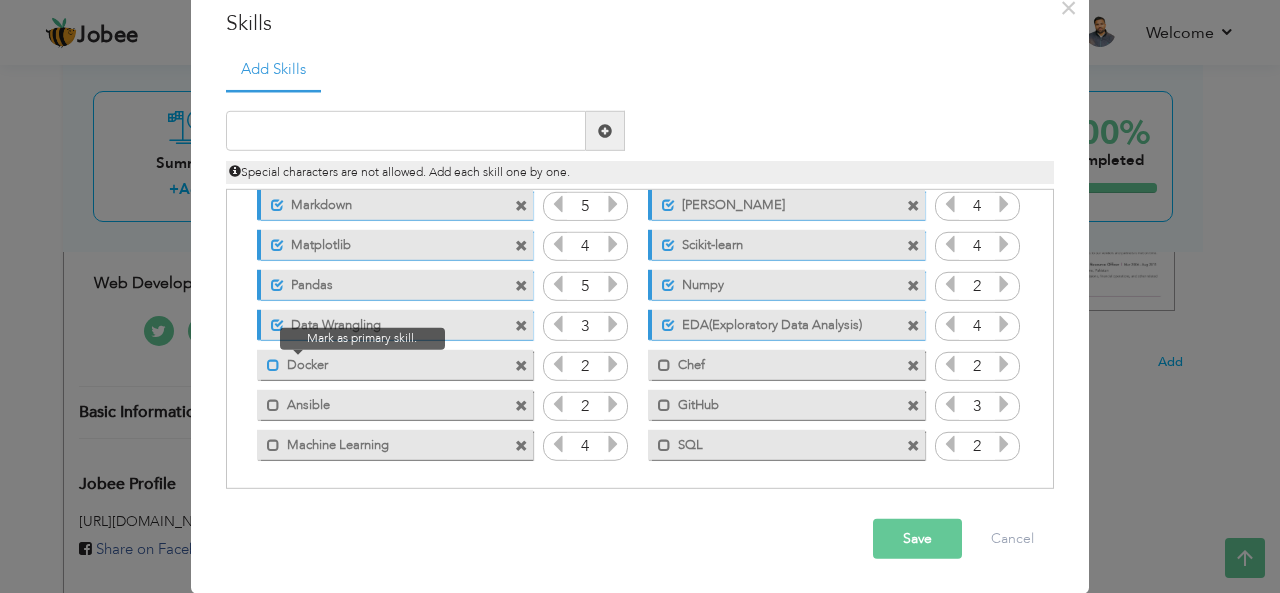 click at bounding box center [273, 364] 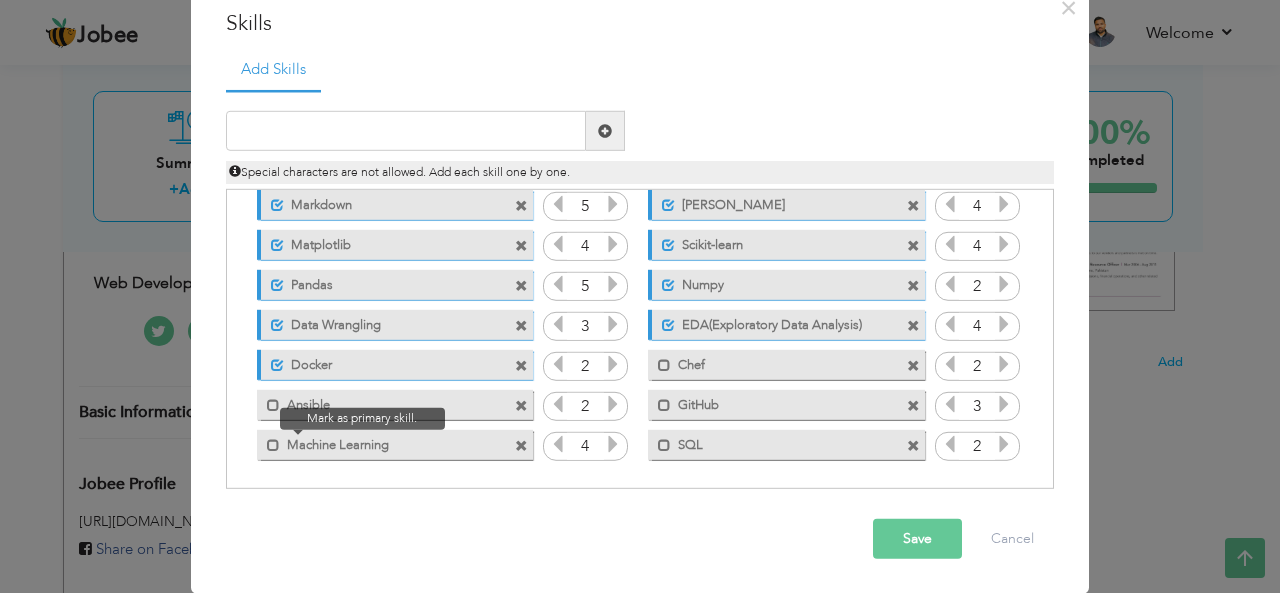 click at bounding box center (268, 439) 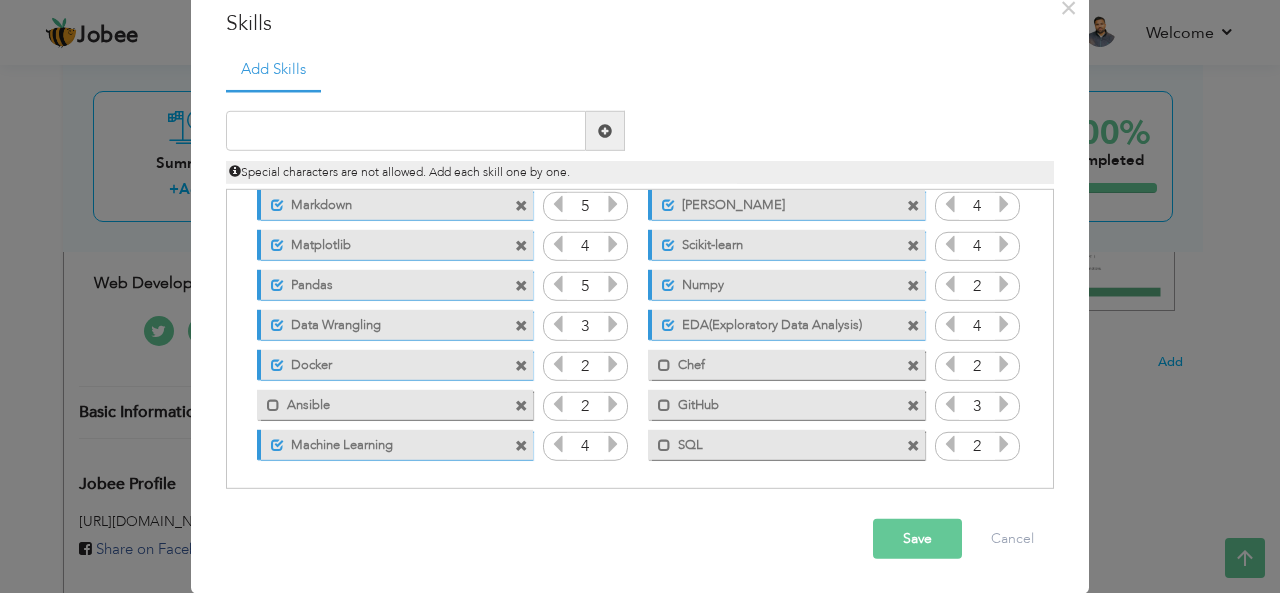 click on "Mark as primary skill.
SQL" at bounding box center [786, 444] 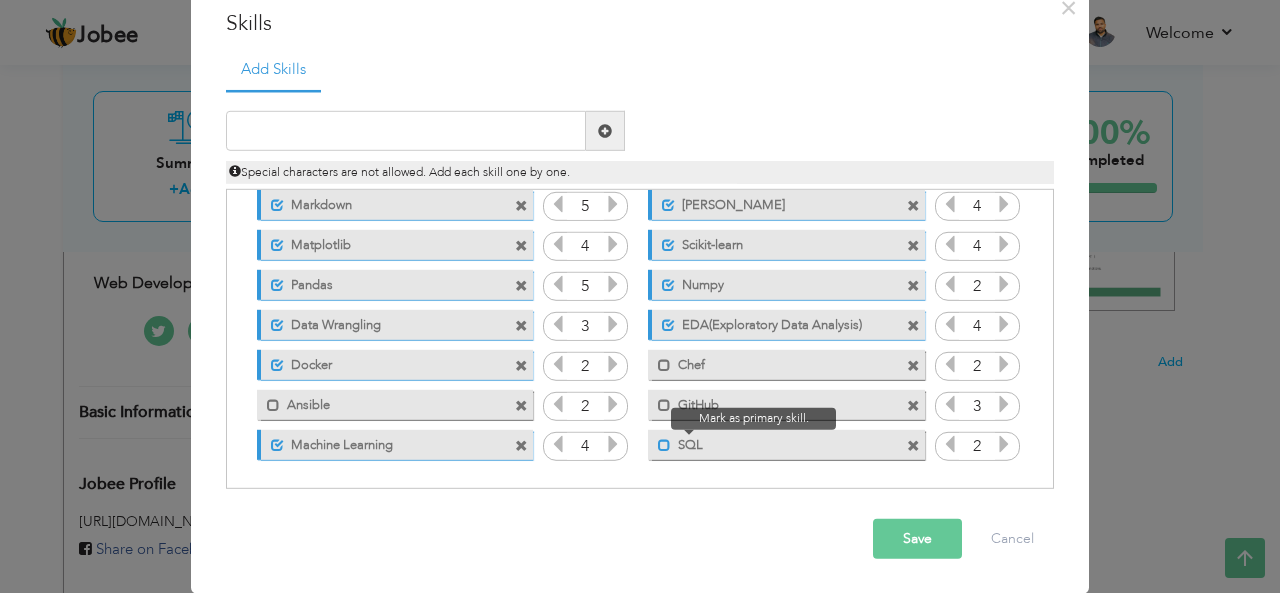 click at bounding box center [664, 444] 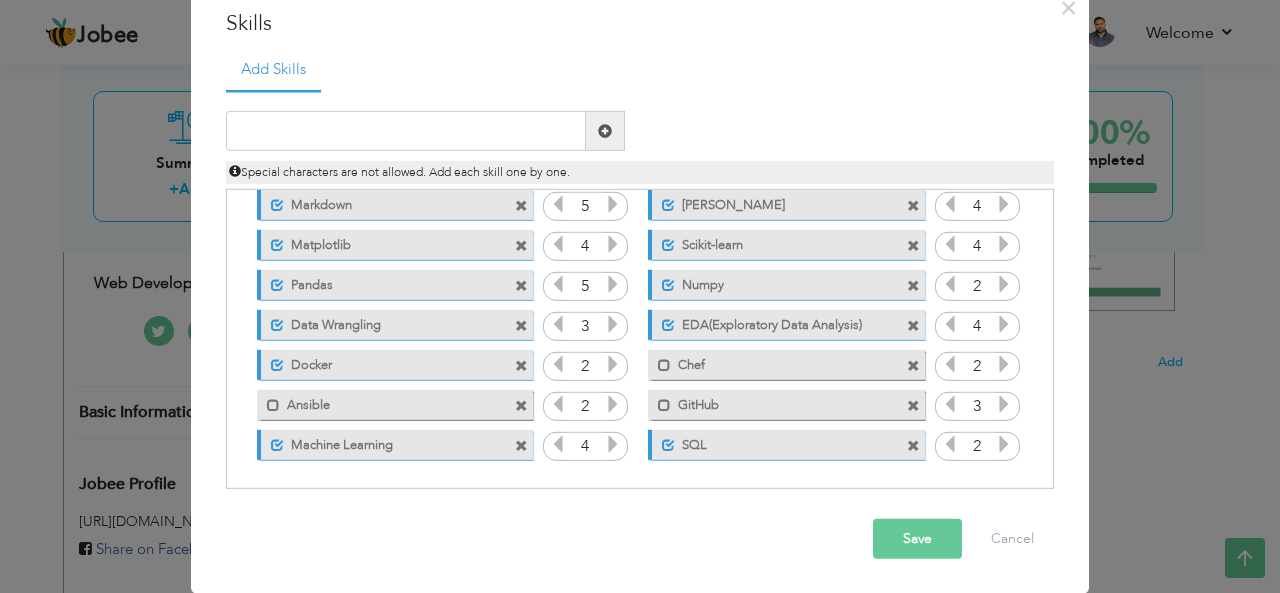 drag, startPoint x: 236, startPoint y: 197, endPoint x: 776, endPoint y: 521, distance: 629.7428 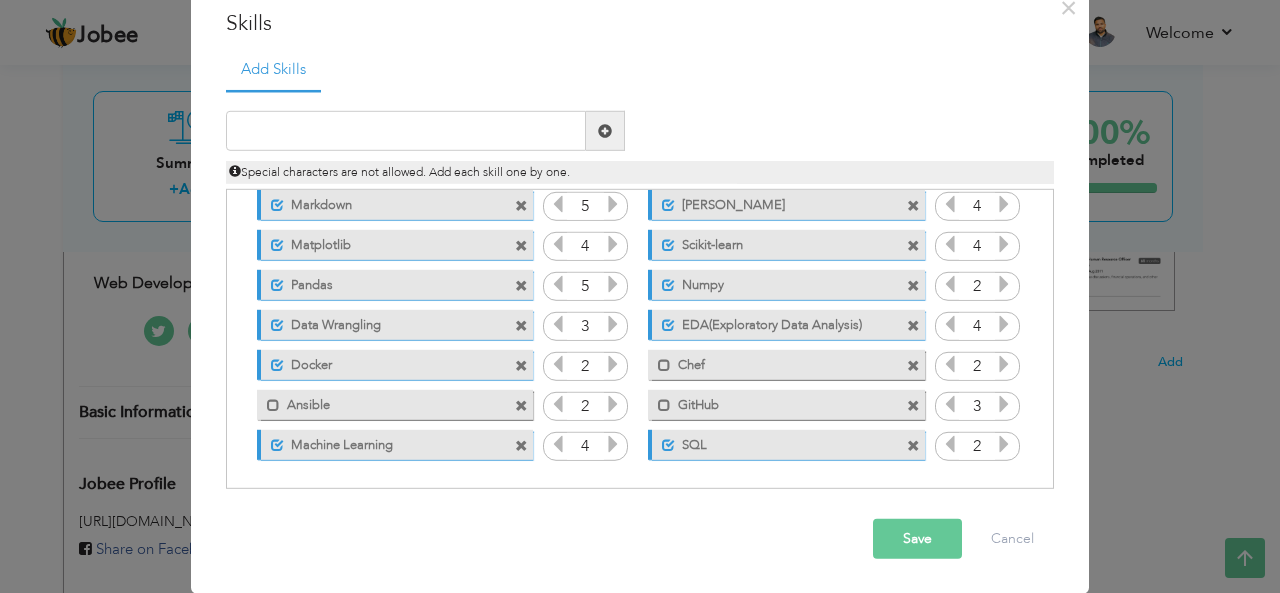 click on "Save" at bounding box center [917, 539] 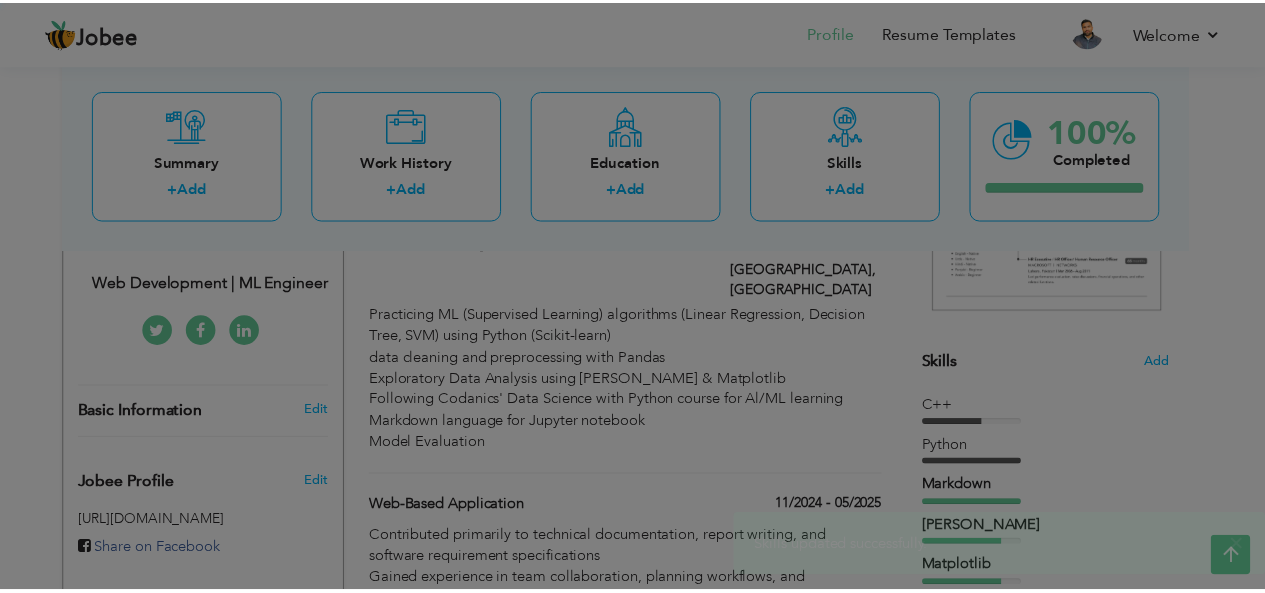 scroll, scrollTop: 0, scrollLeft: 0, axis: both 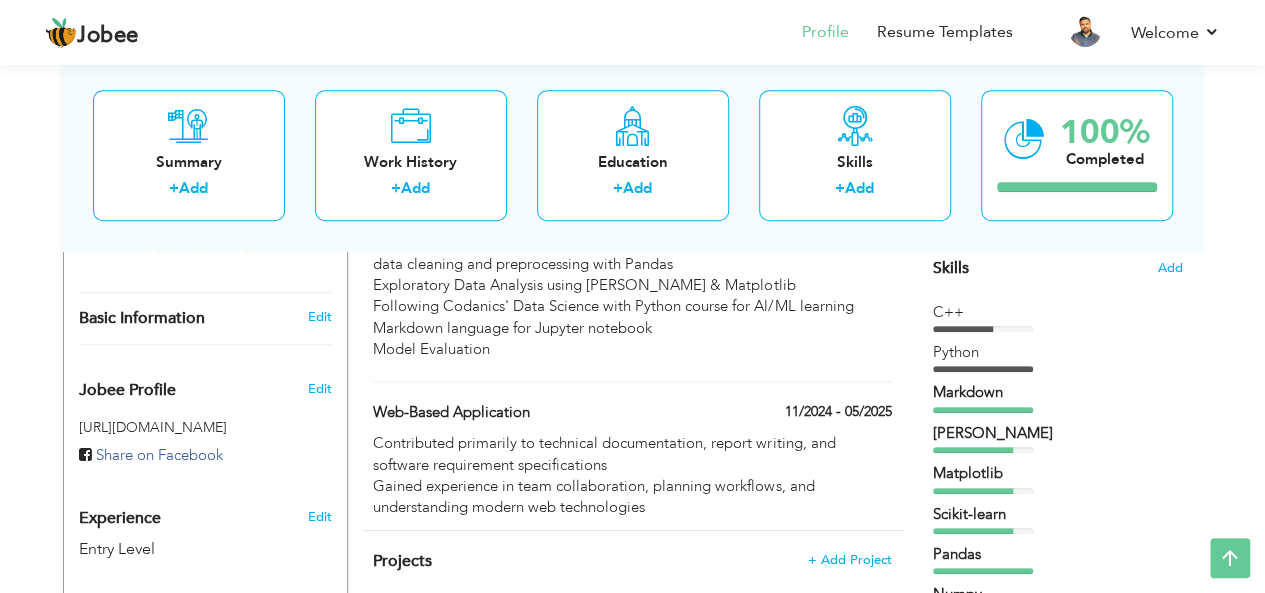 drag, startPoint x: 935, startPoint y: 307, endPoint x: 933, endPoint y: 356, distance: 49.0408 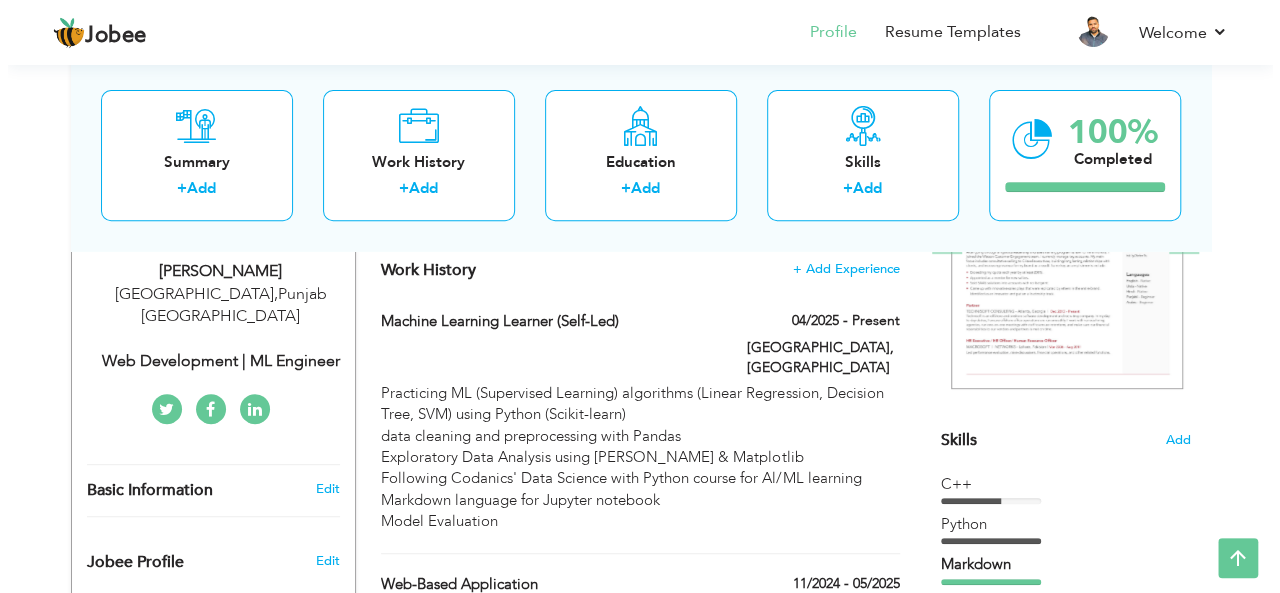 scroll, scrollTop: 313, scrollLeft: 0, axis: vertical 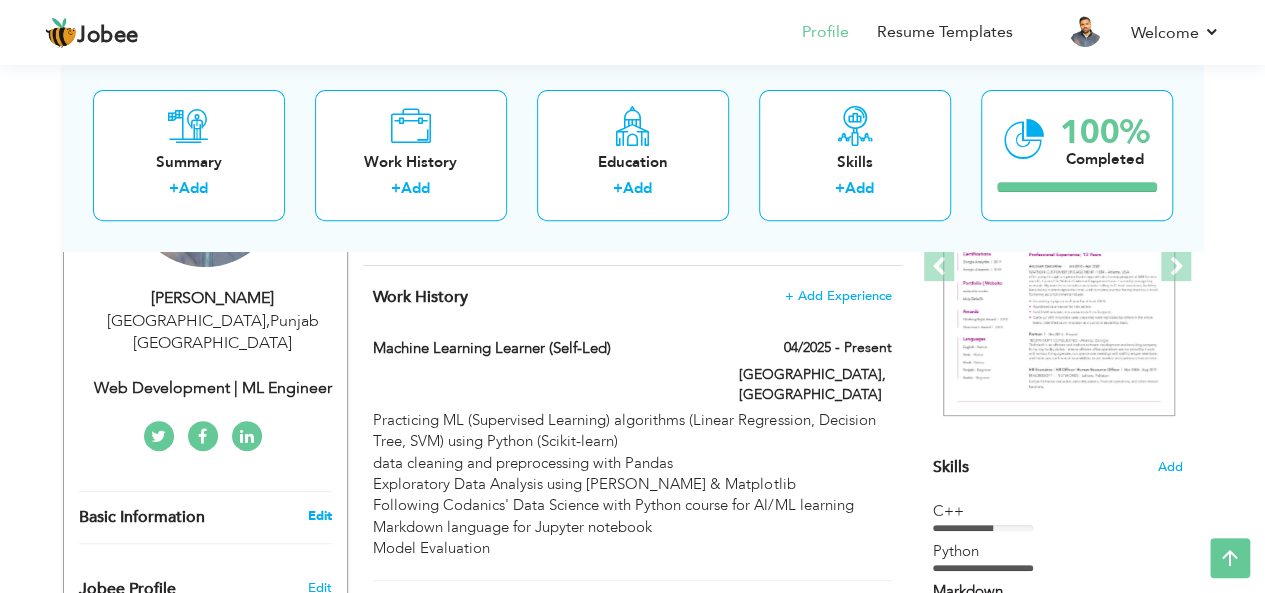 click on "Edit" at bounding box center (319, 516) 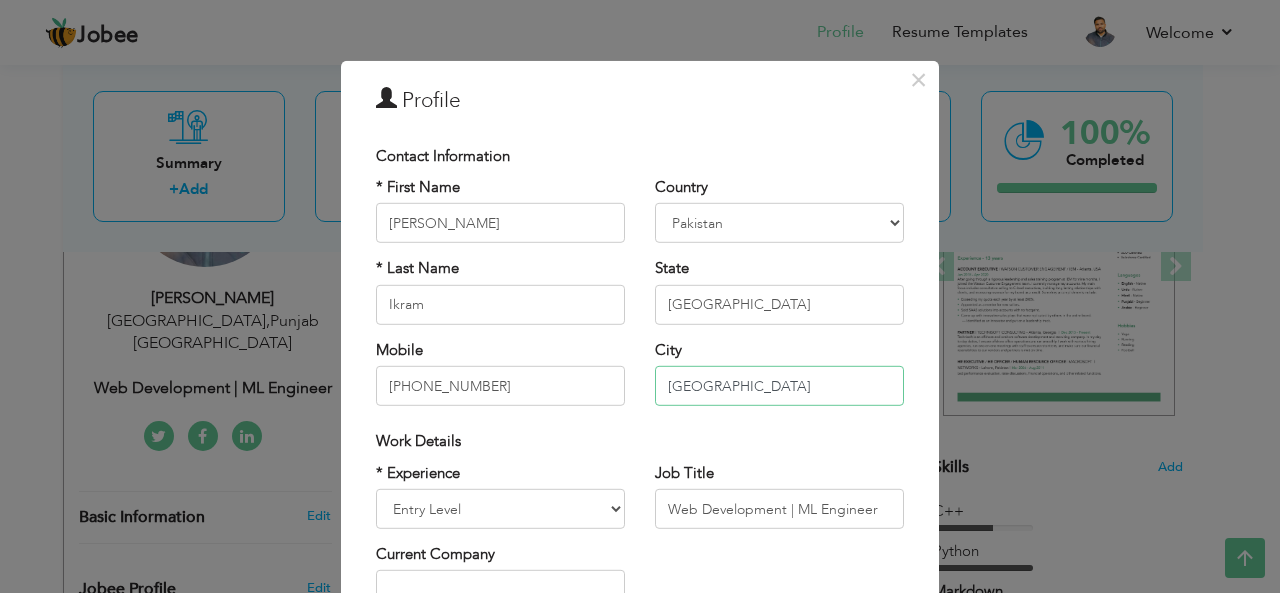 click on "[GEOGRAPHIC_DATA]" at bounding box center (779, 386) 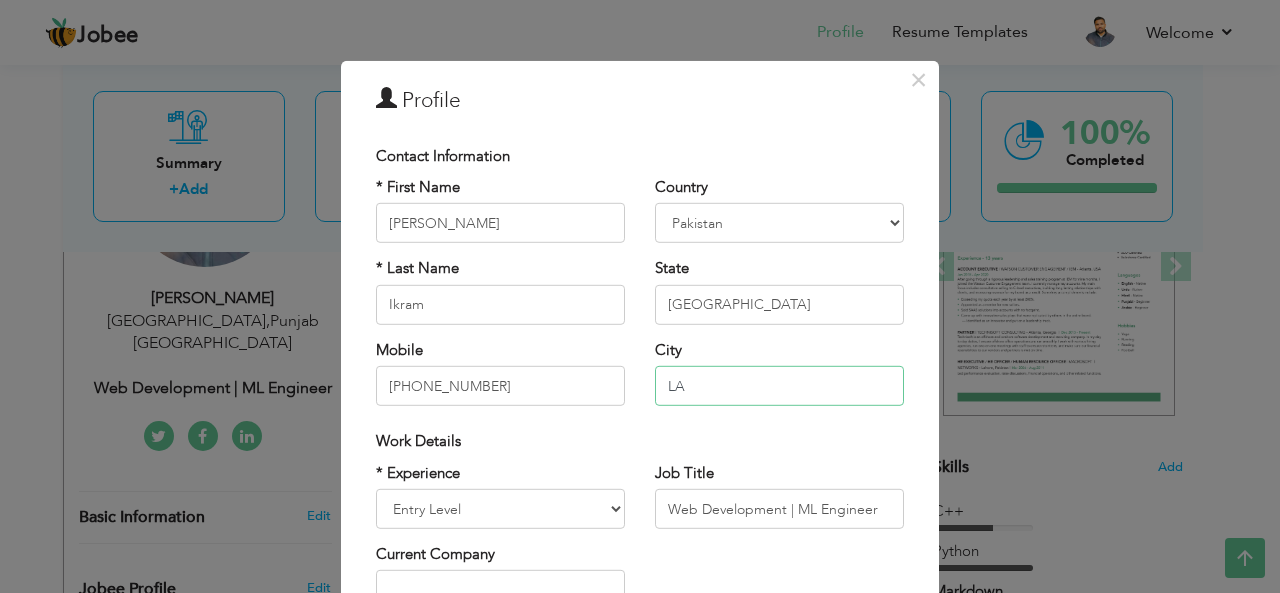 type on "L" 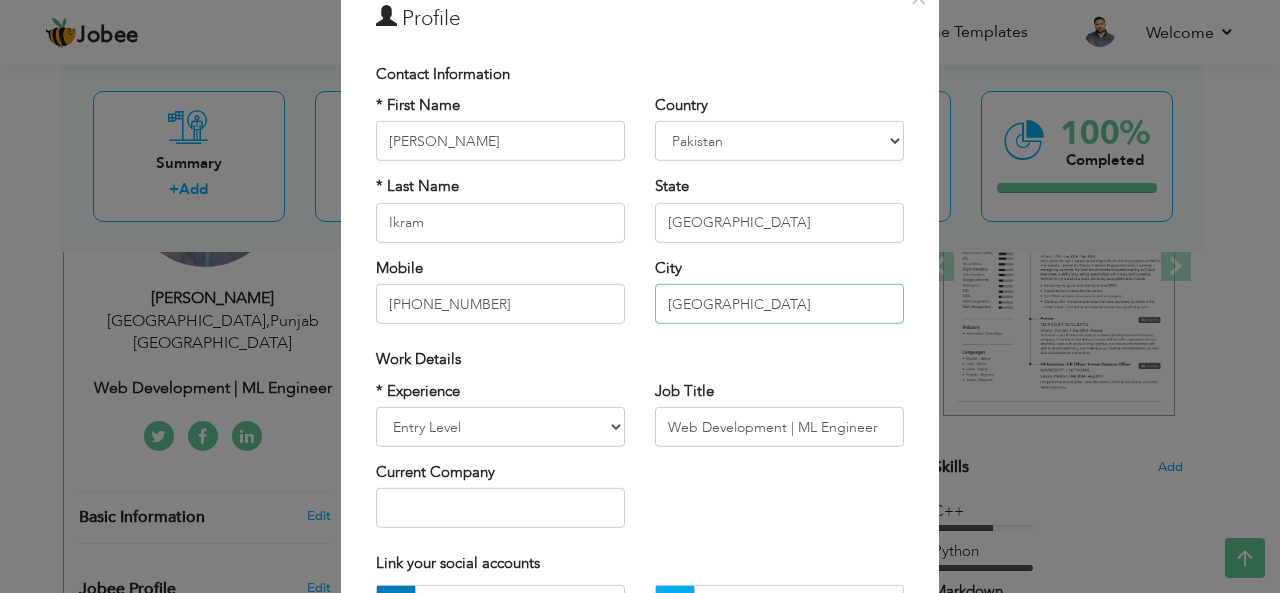 scroll, scrollTop: 93, scrollLeft: 0, axis: vertical 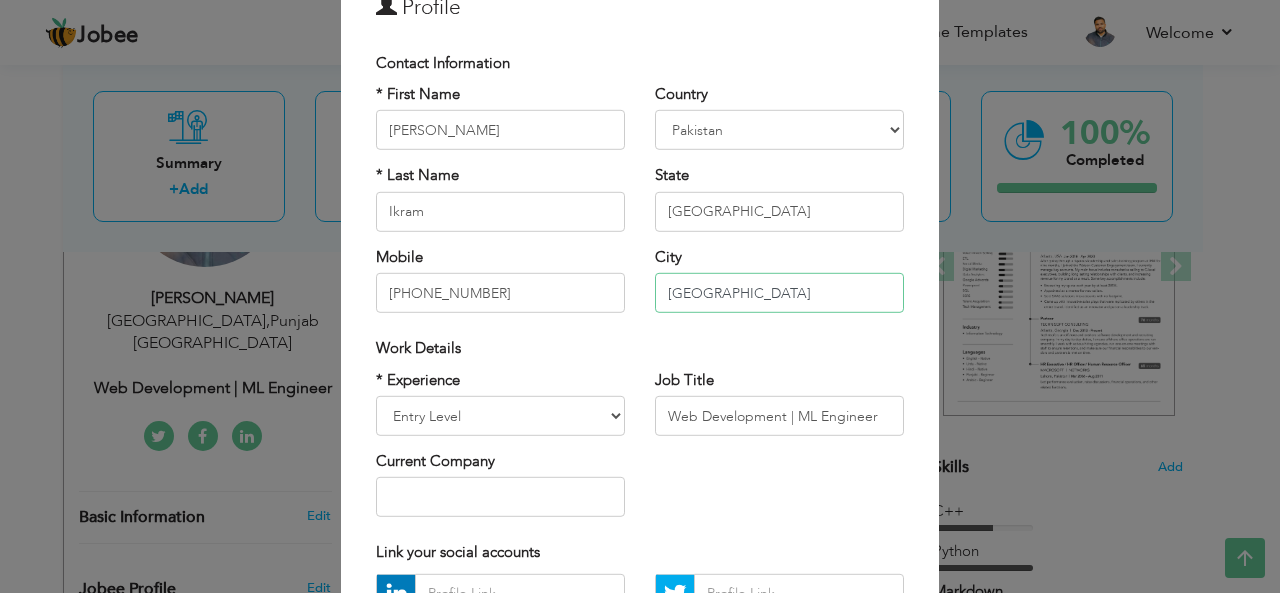 type on "[GEOGRAPHIC_DATA]" 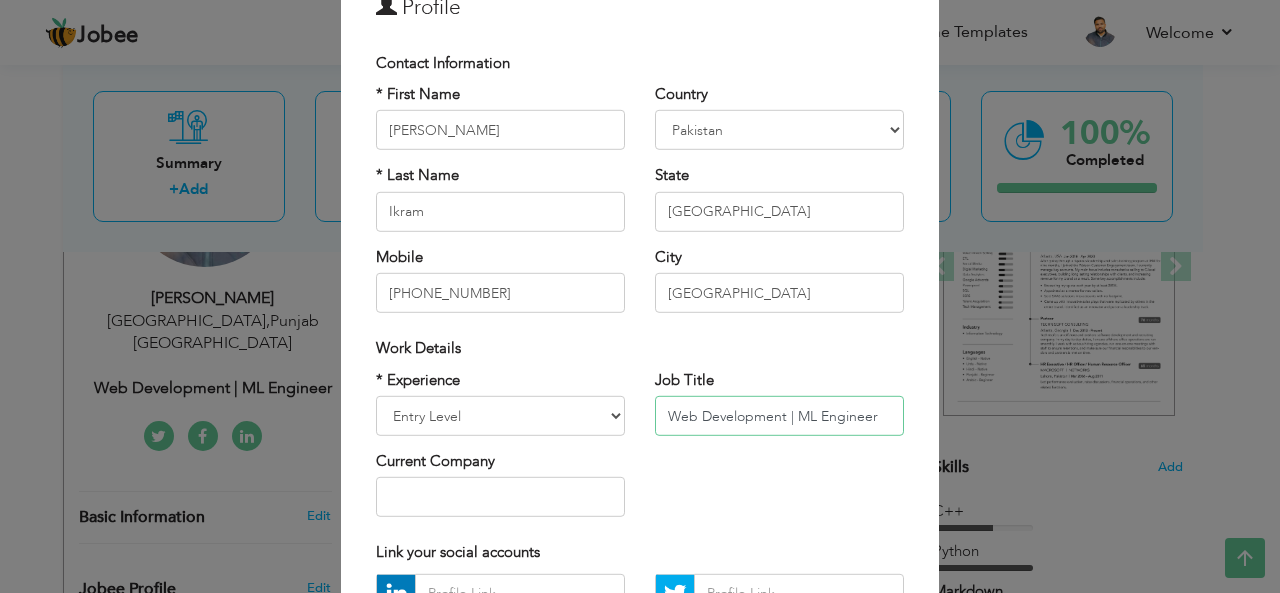 click on "Web Development | ML Engineer" at bounding box center [779, 416] 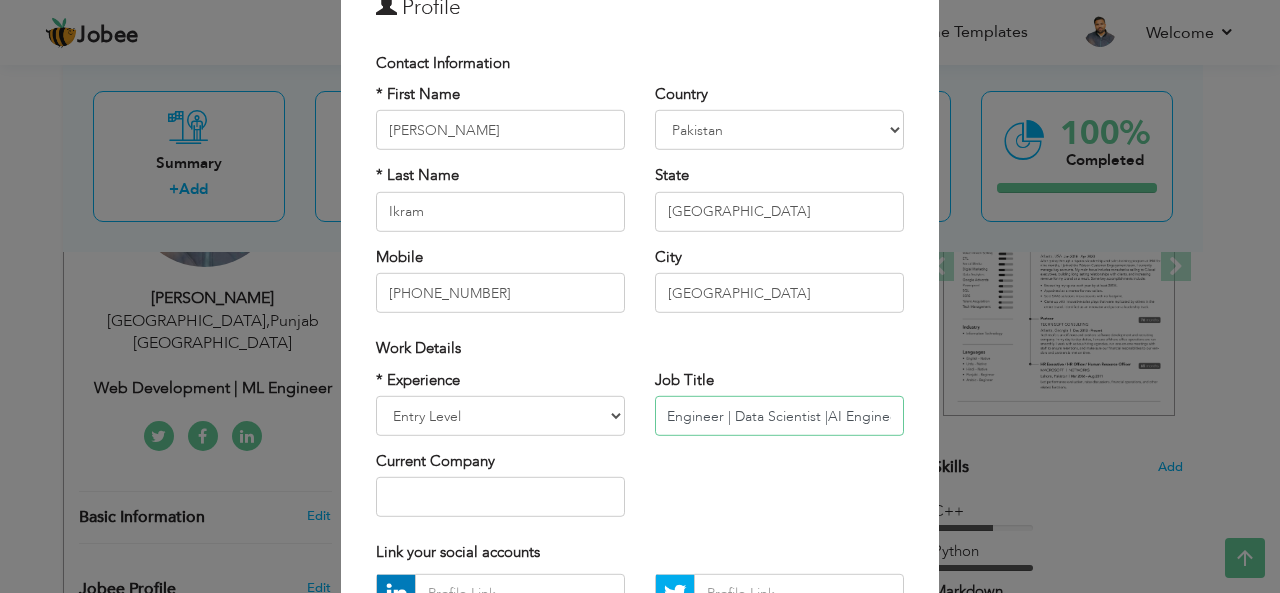 scroll, scrollTop: 0, scrollLeft: 45, axis: horizontal 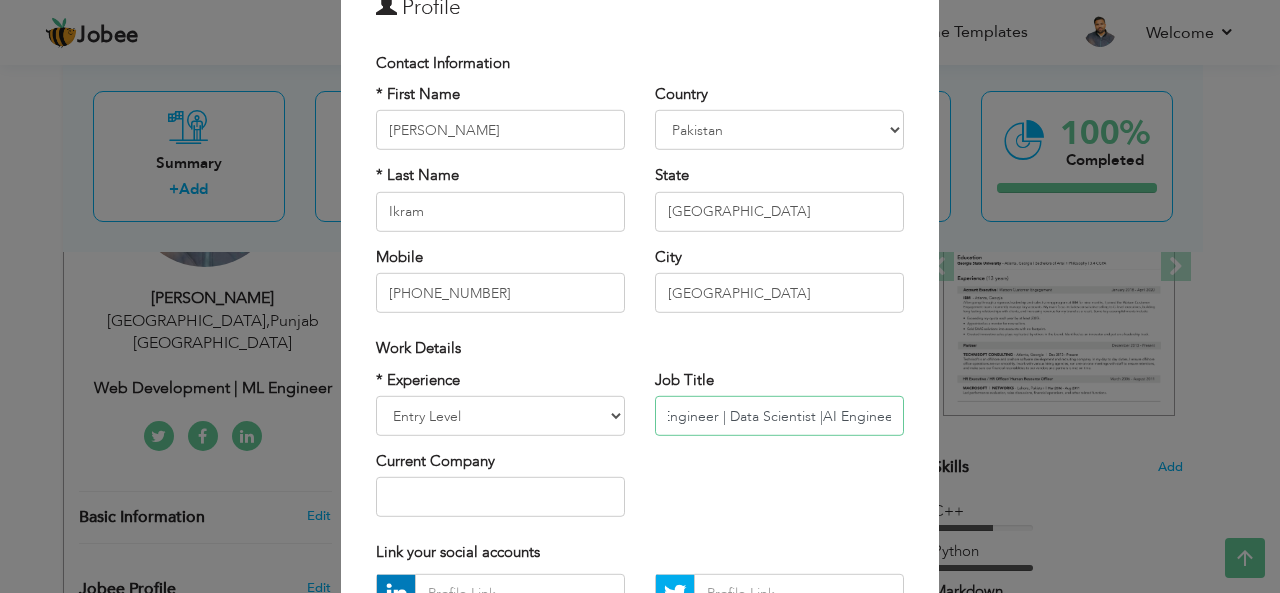 type on "Jr ML Engineer | Data Scientist |AI Engineer" 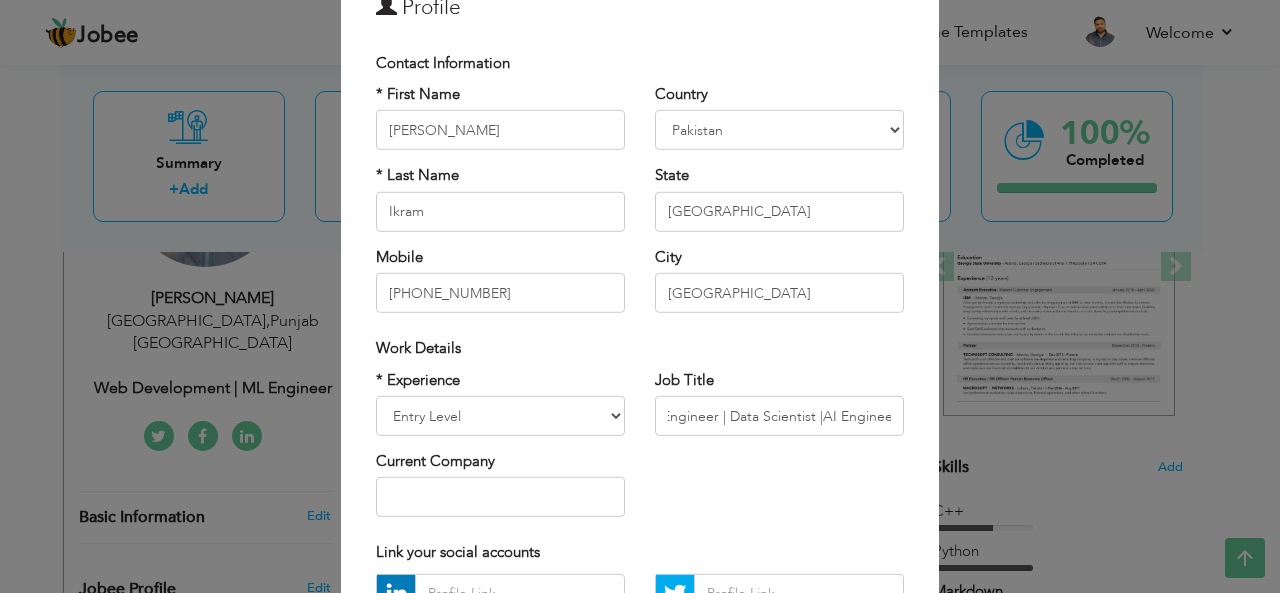 scroll, scrollTop: 0, scrollLeft: 0, axis: both 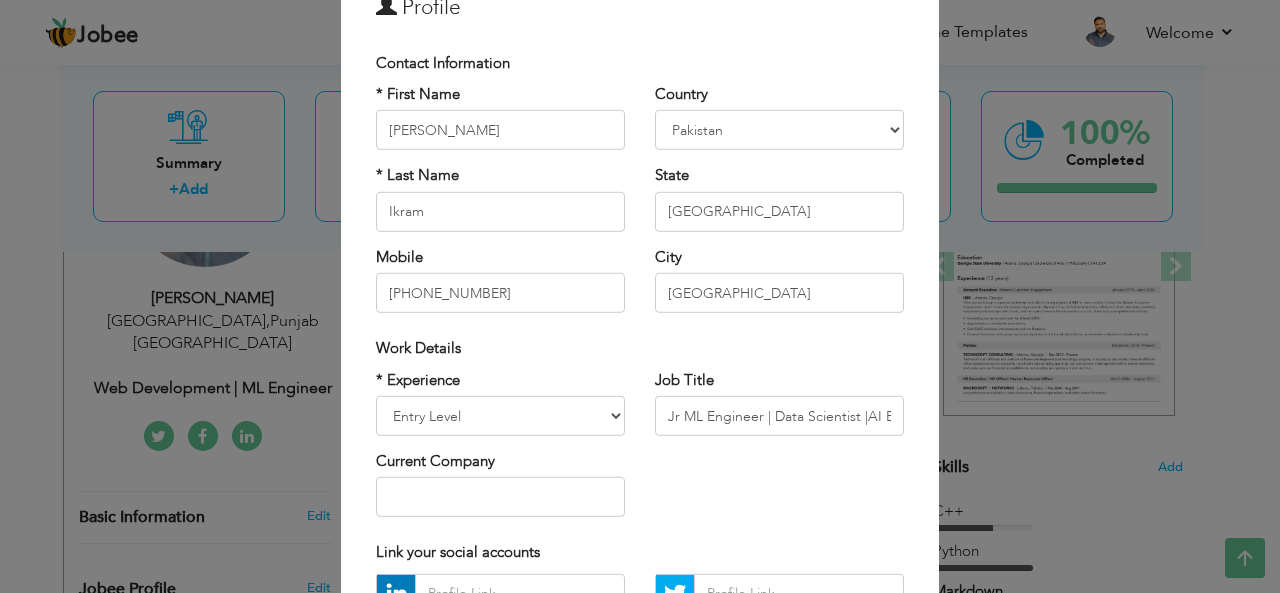 click on "* Experience
Entry Level Less than 1 Year 1 Year 2 Years 3 Years 4 Years 5 Years 6 Years 7 Years 8 Years 9 Years 10 Years 11 Years 12 Years 13 Years 14 Years 15 Years 16 Years 17 Years 18 Years 19 Years 20 Years 21 Years 22 Years 23 Years 24 Years 25 Years 26 Years 27 Years 28 Years 29 Years 30 Years 31 Years 32 Years 33 Years 34 Years 35 Years More than 35 Years
Current Company
Job Title" at bounding box center [640, 450] 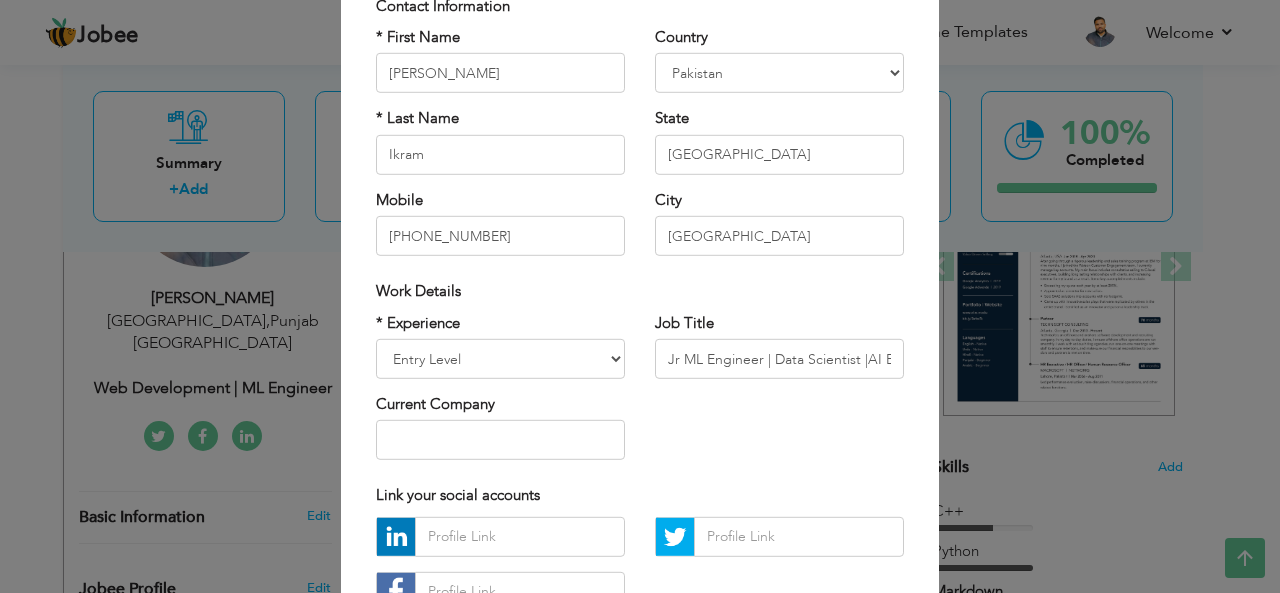 scroll, scrollTop: 151, scrollLeft: 0, axis: vertical 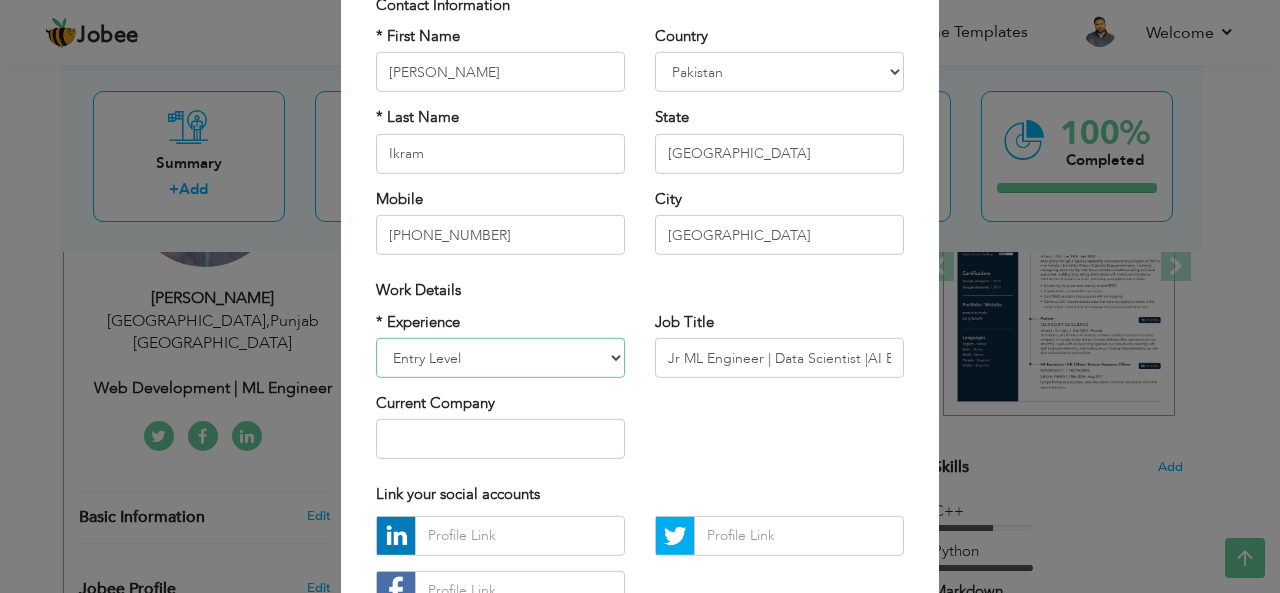 click on "Entry Level Less than 1 Year 1 Year 2 Years 3 Years 4 Years 5 Years 6 Years 7 Years 8 Years 9 Years 10 Years 11 Years 12 Years 13 Years 14 Years 15 Years 16 Years 17 Years 18 Years 19 Years 20 Years 21 Years 22 Years 23 Years 24 Years 25 Years 26 Years 27 Years 28 Years 29 Years 30 Years 31 Years 32 Years 33 Years 34 Years 35 Years More than 35 Years" at bounding box center (500, 358) 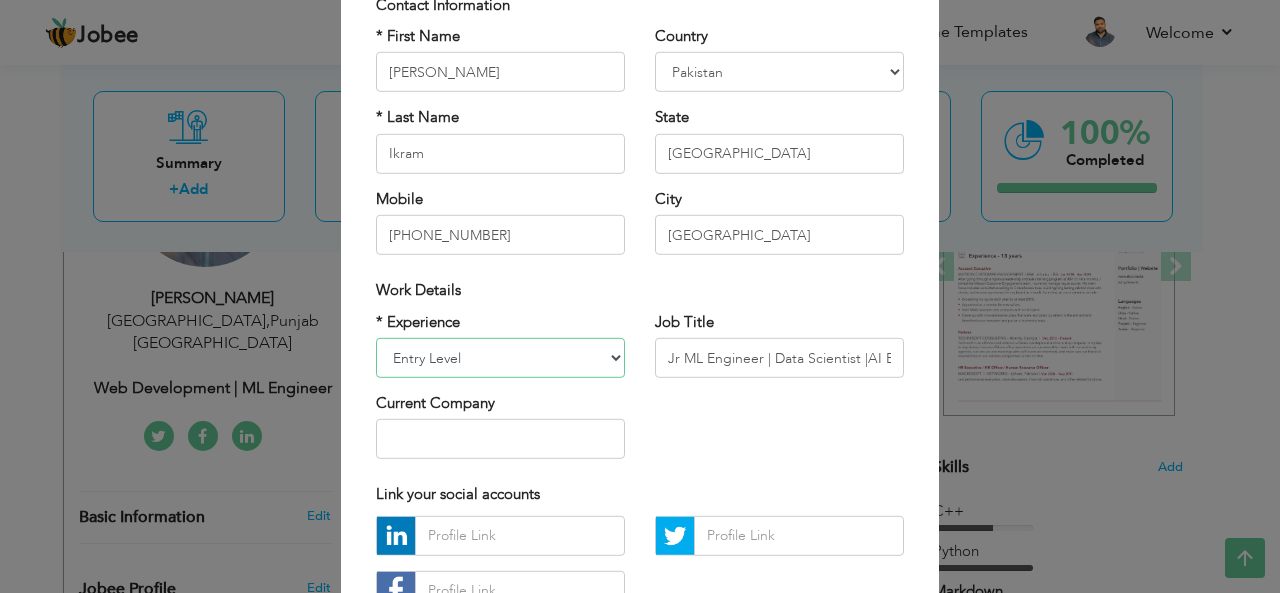 click on "Entry Level Less than 1 Year 1 Year 2 Years 3 Years 4 Years 5 Years 6 Years 7 Years 8 Years 9 Years 10 Years 11 Years 12 Years 13 Years 14 Years 15 Years 16 Years 17 Years 18 Years 19 Years 20 Years 21 Years 22 Years 23 Years 24 Years 25 Years 26 Years 27 Years 28 Years 29 Years 30 Years 31 Years 32 Years 33 Years 34 Years 35 Years More than 35 Years" at bounding box center (500, 358) 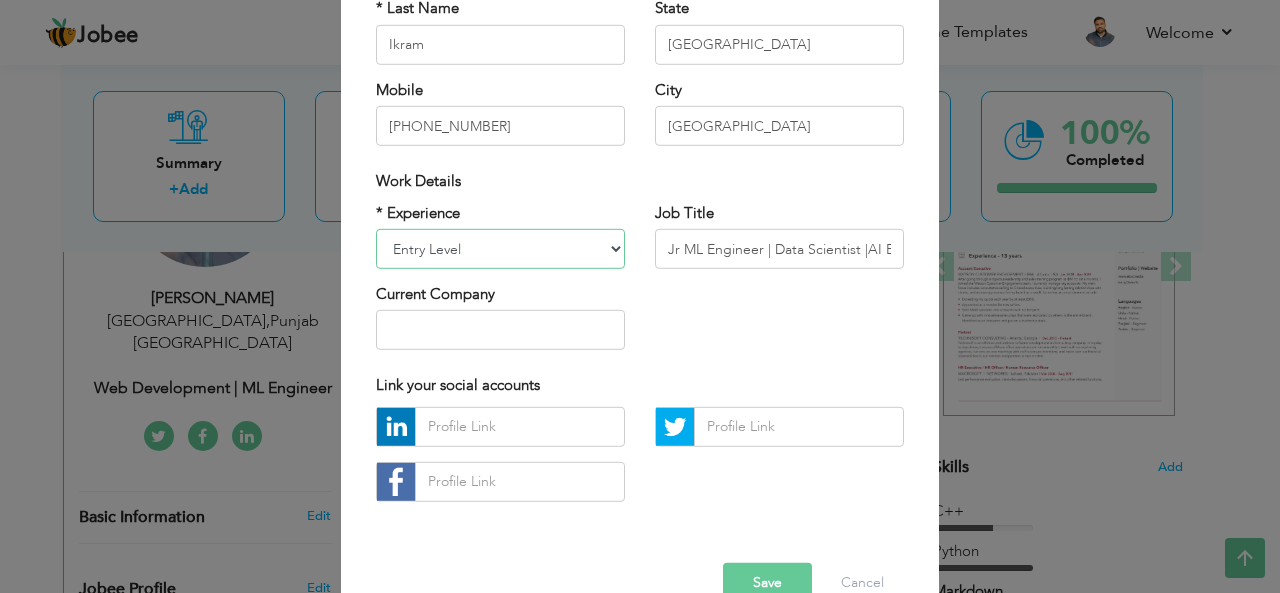 scroll, scrollTop: 304, scrollLeft: 0, axis: vertical 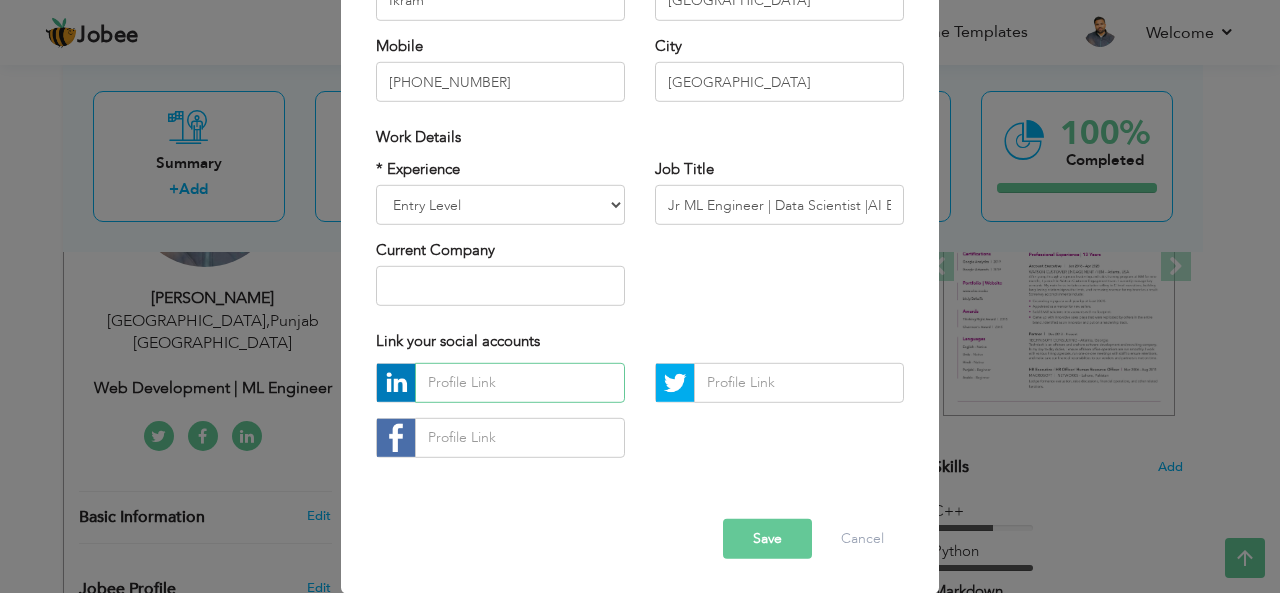 click at bounding box center [520, 383] 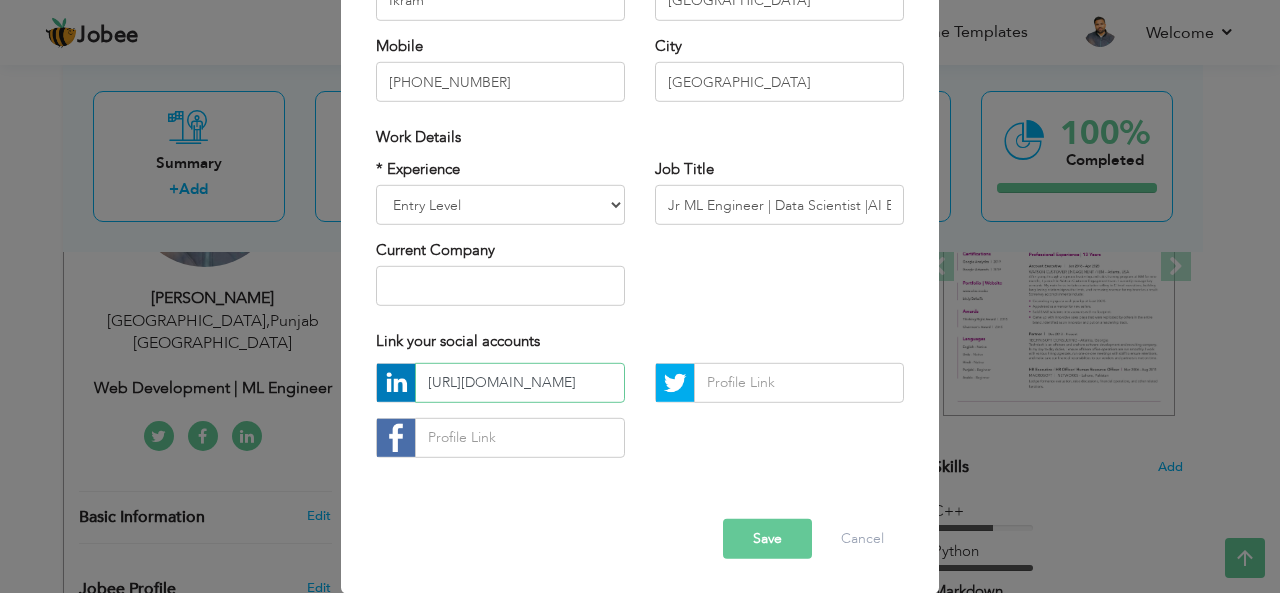 scroll, scrollTop: 0, scrollLeft: 164, axis: horizontal 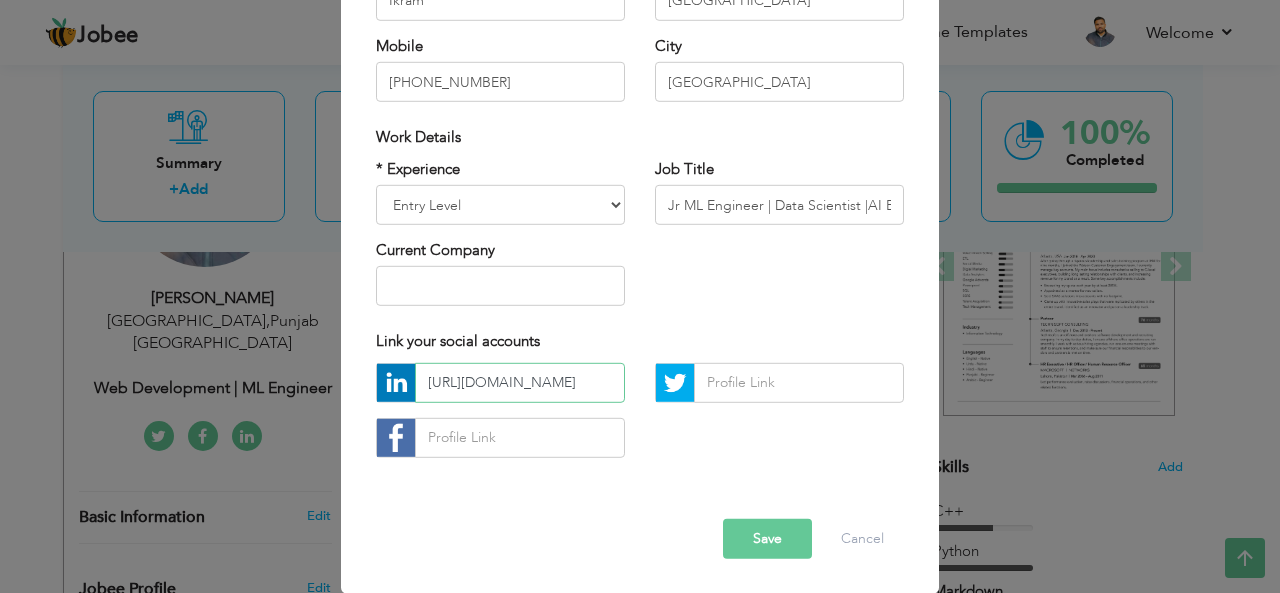 type on "[URL][DOMAIN_NAME]" 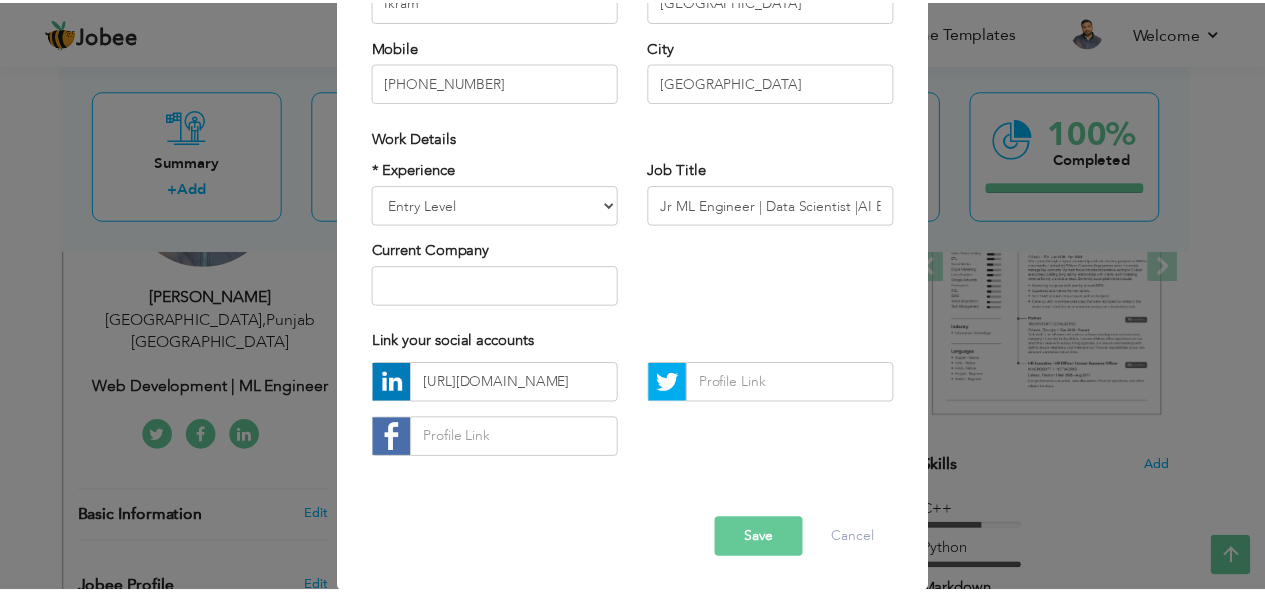 scroll, scrollTop: 0, scrollLeft: 0, axis: both 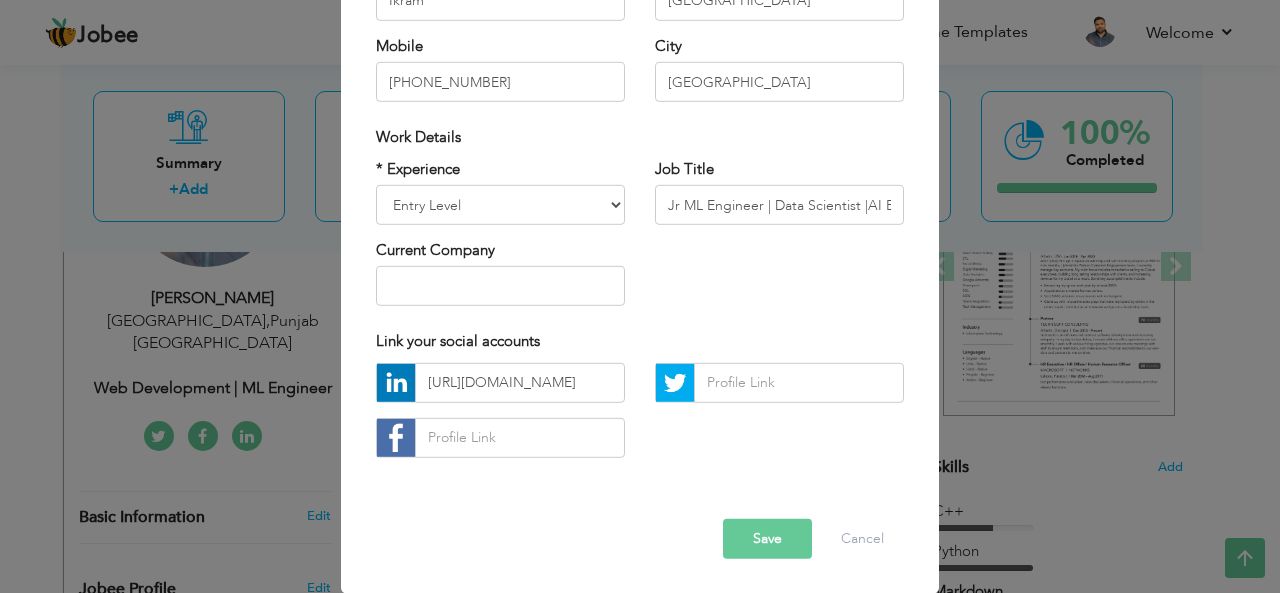 click on "Save" at bounding box center [767, 539] 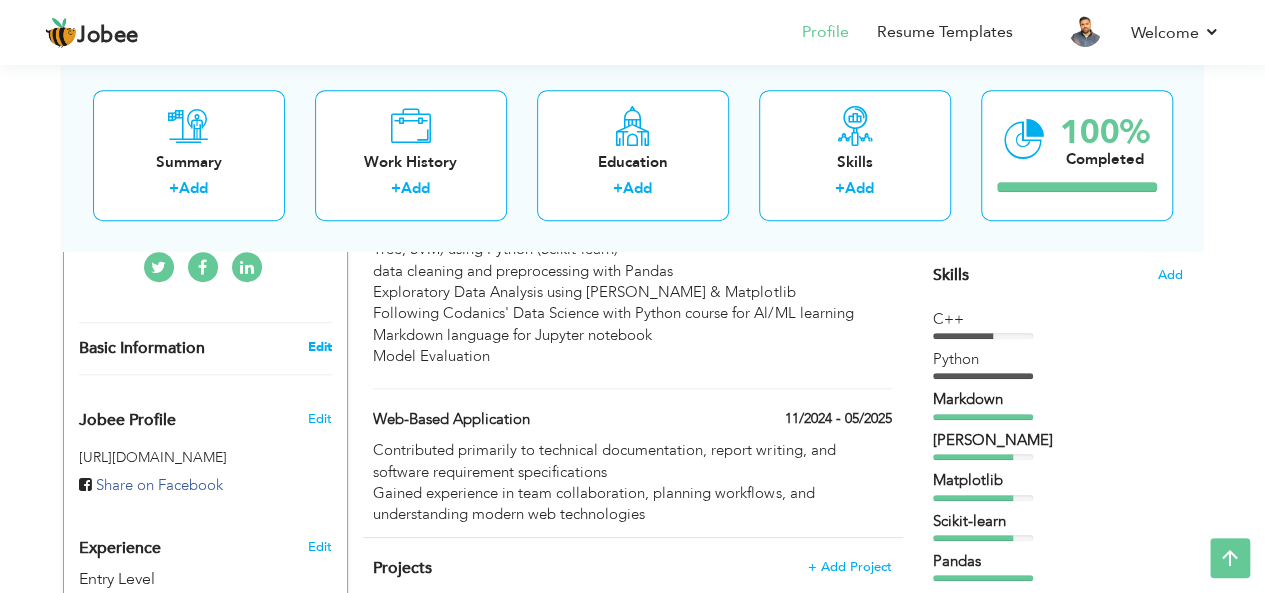 scroll, scrollTop: 507, scrollLeft: 0, axis: vertical 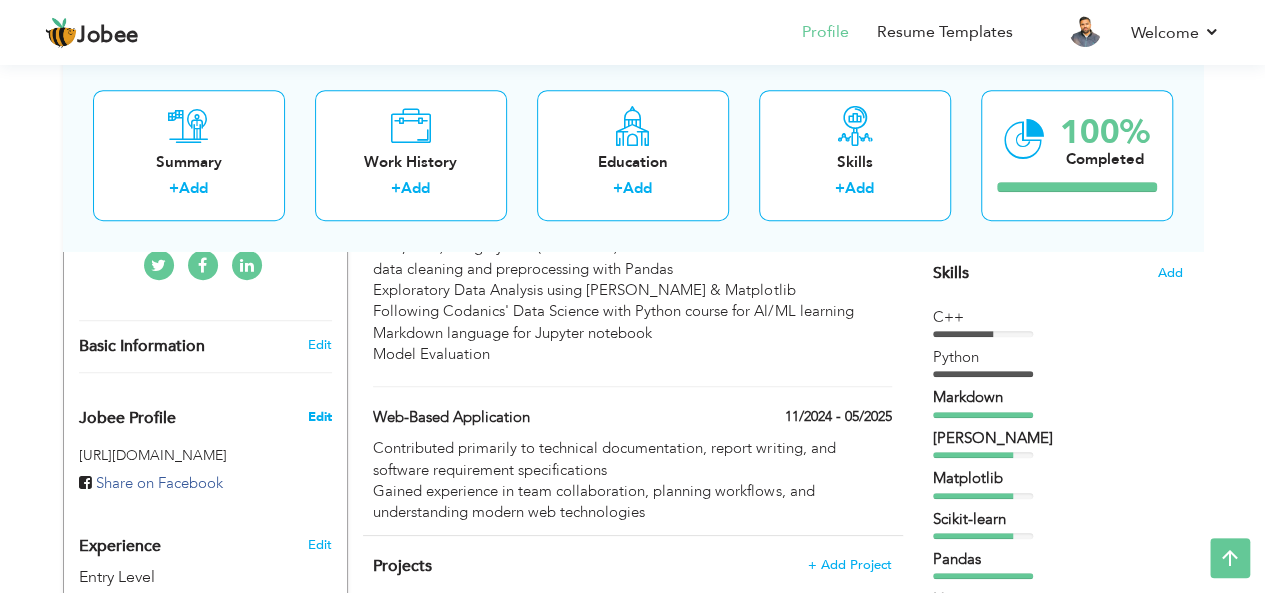 click on "Edit" at bounding box center (319, 417) 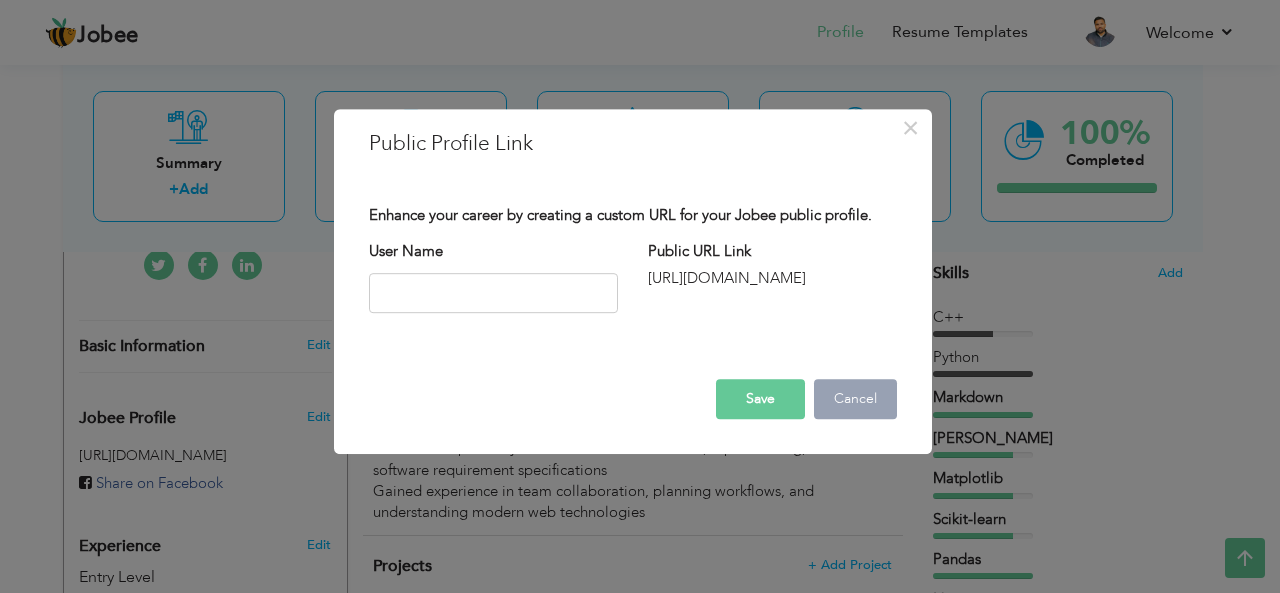 click on "Cancel" at bounding box center (855, 399) 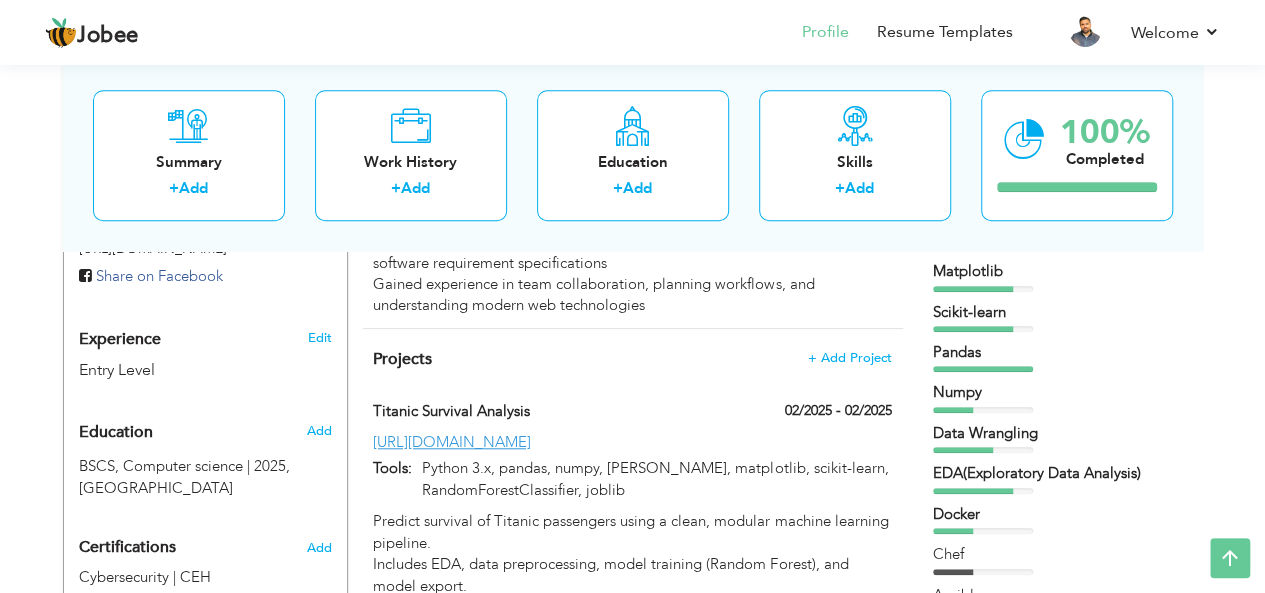 scroll, scrollTop: 714, scrollLeft: 0, axis: vertical 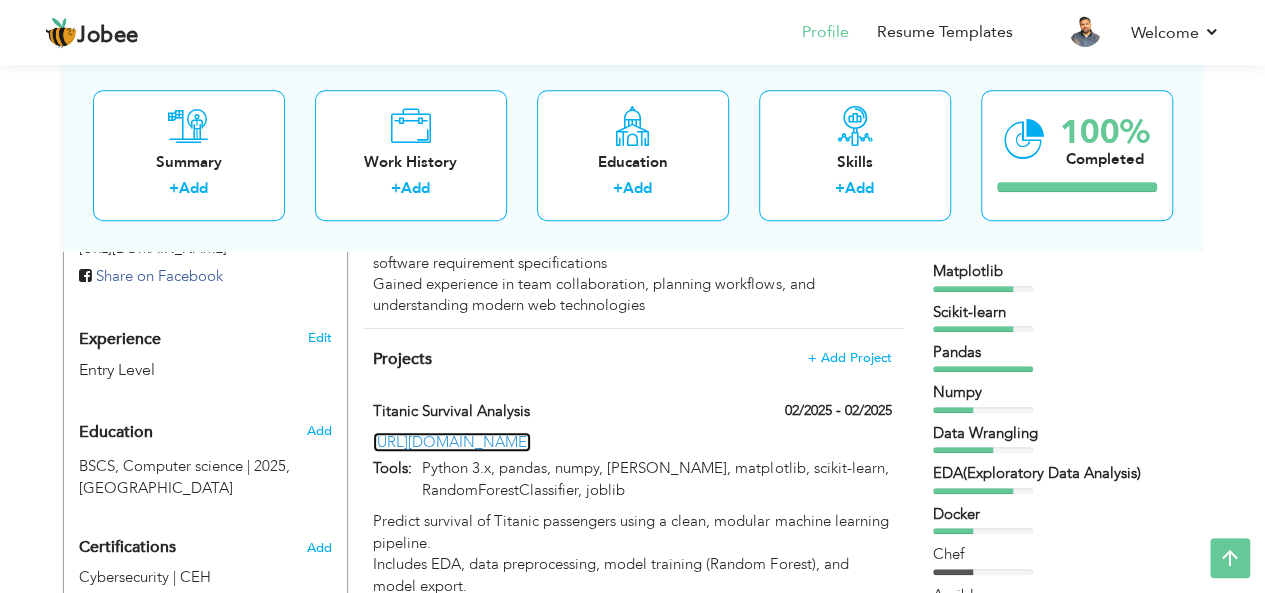 click on "[URL][DOMAIN_NAME]" at bounding box center [452, 442] 